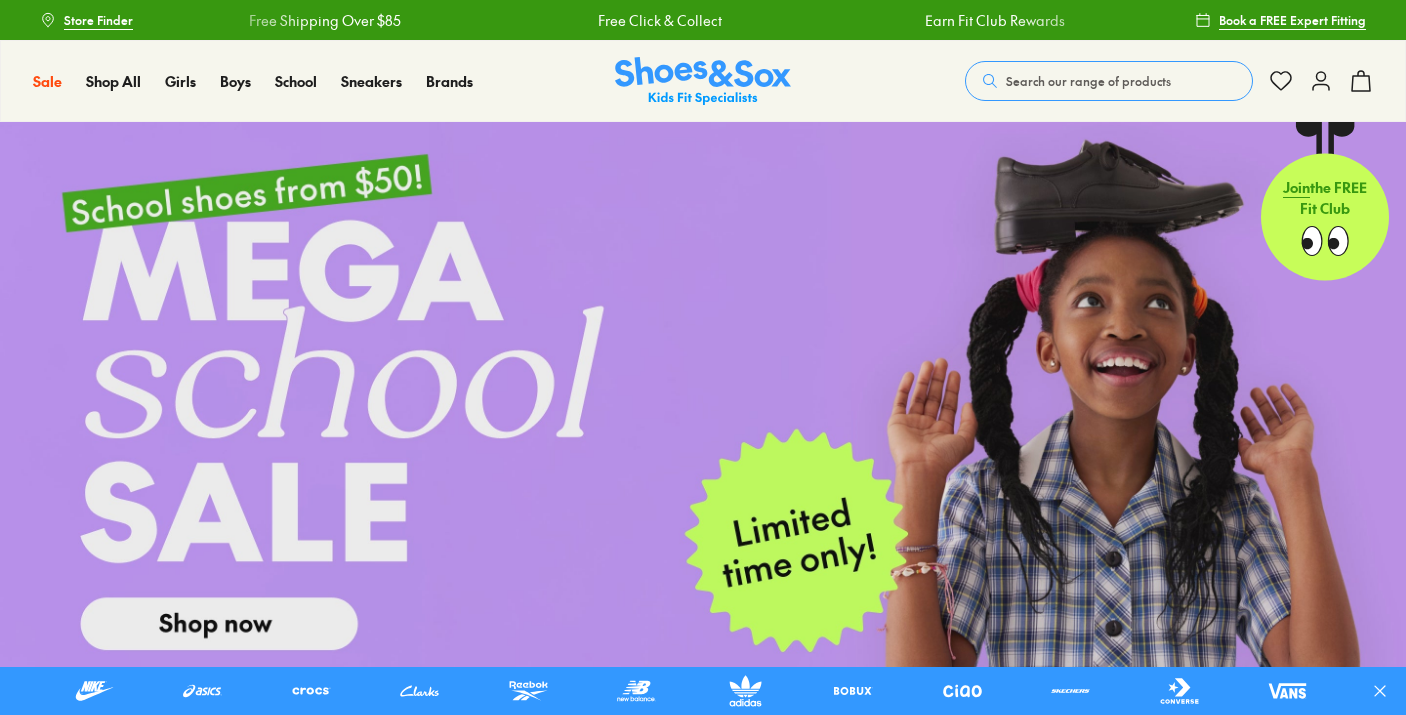 scroll, scrollTop: 0, scrollLeft: 0, axis: both 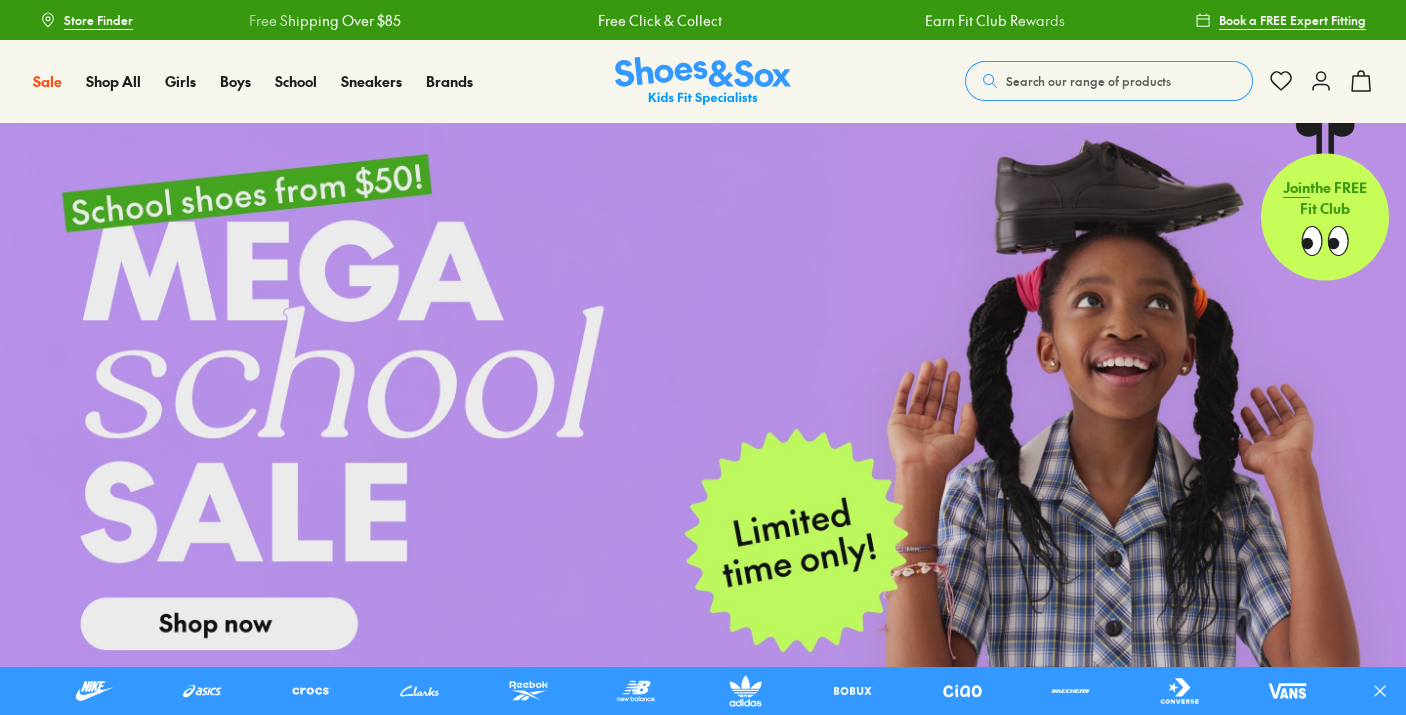 click on "Search our range of products" at bounding box center (1088, 81) 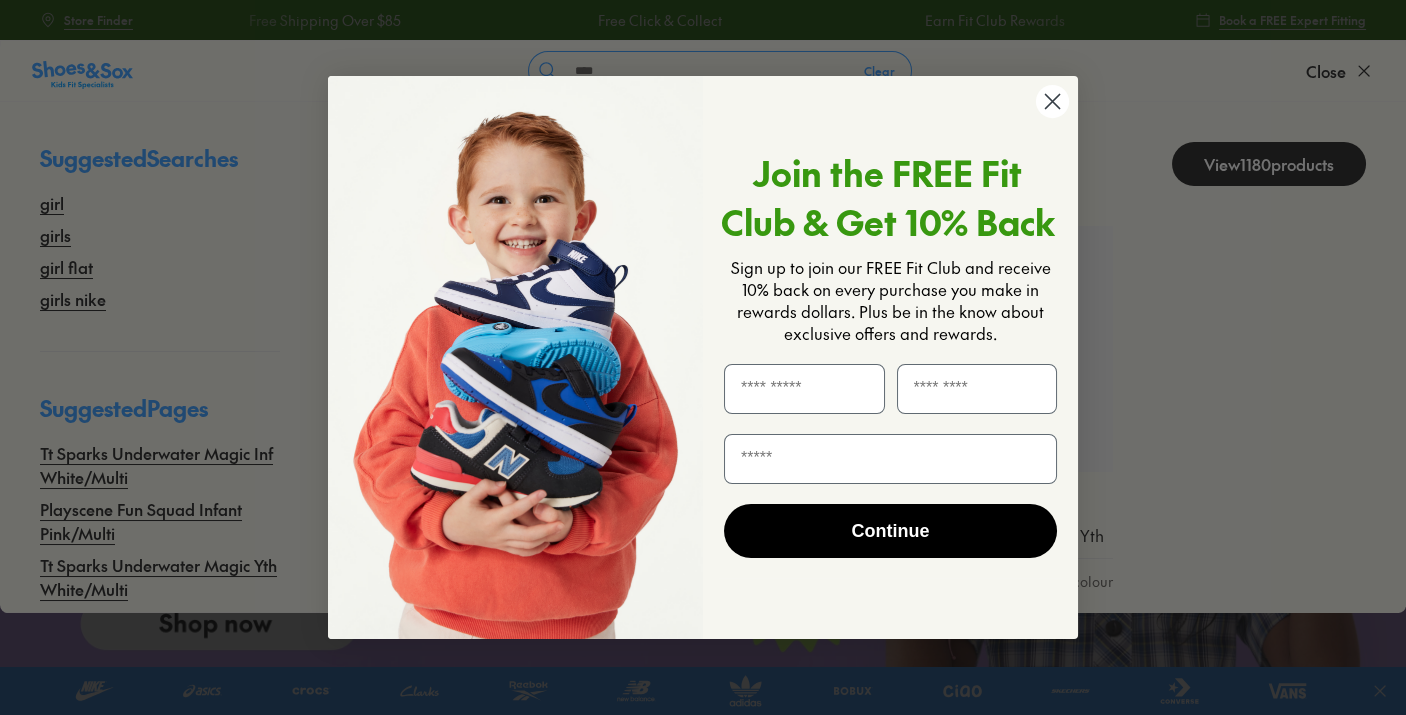 click 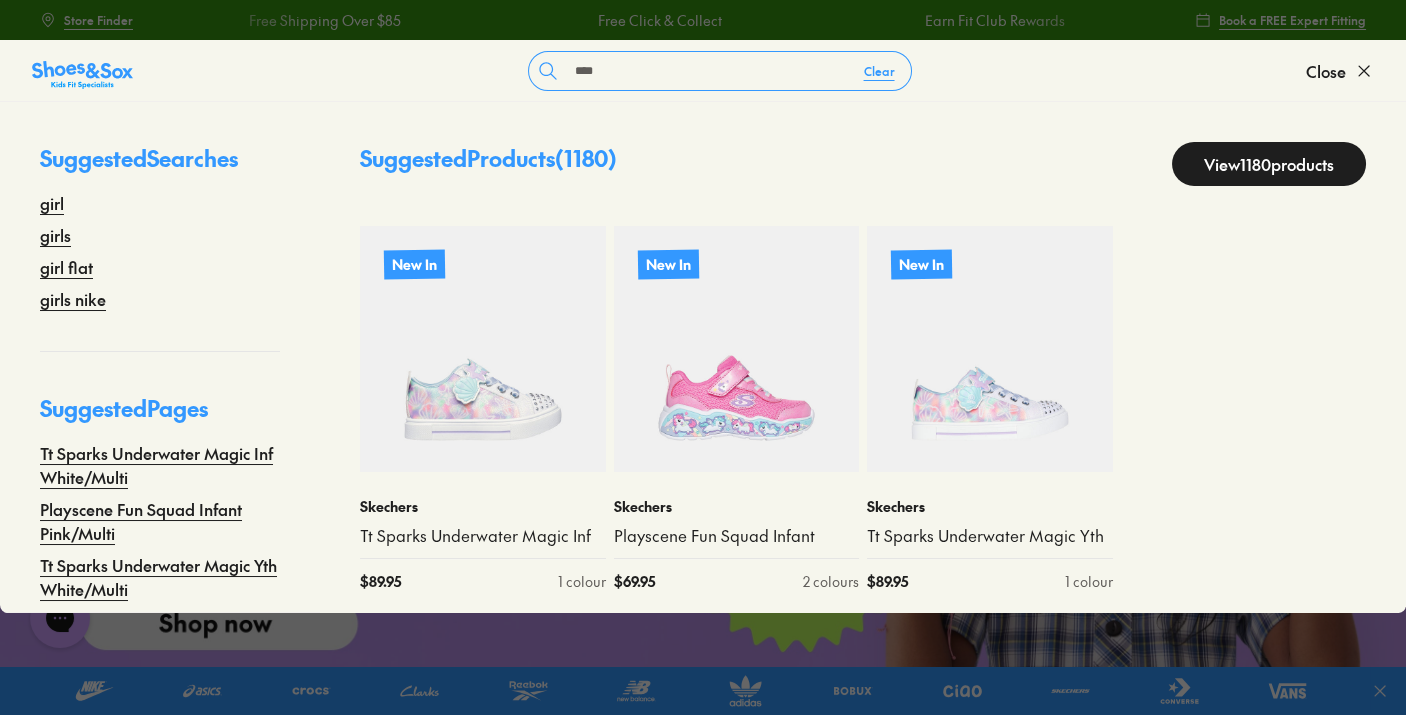 scroll, scrollTop: 0, scrollLeft: 0, axis: both 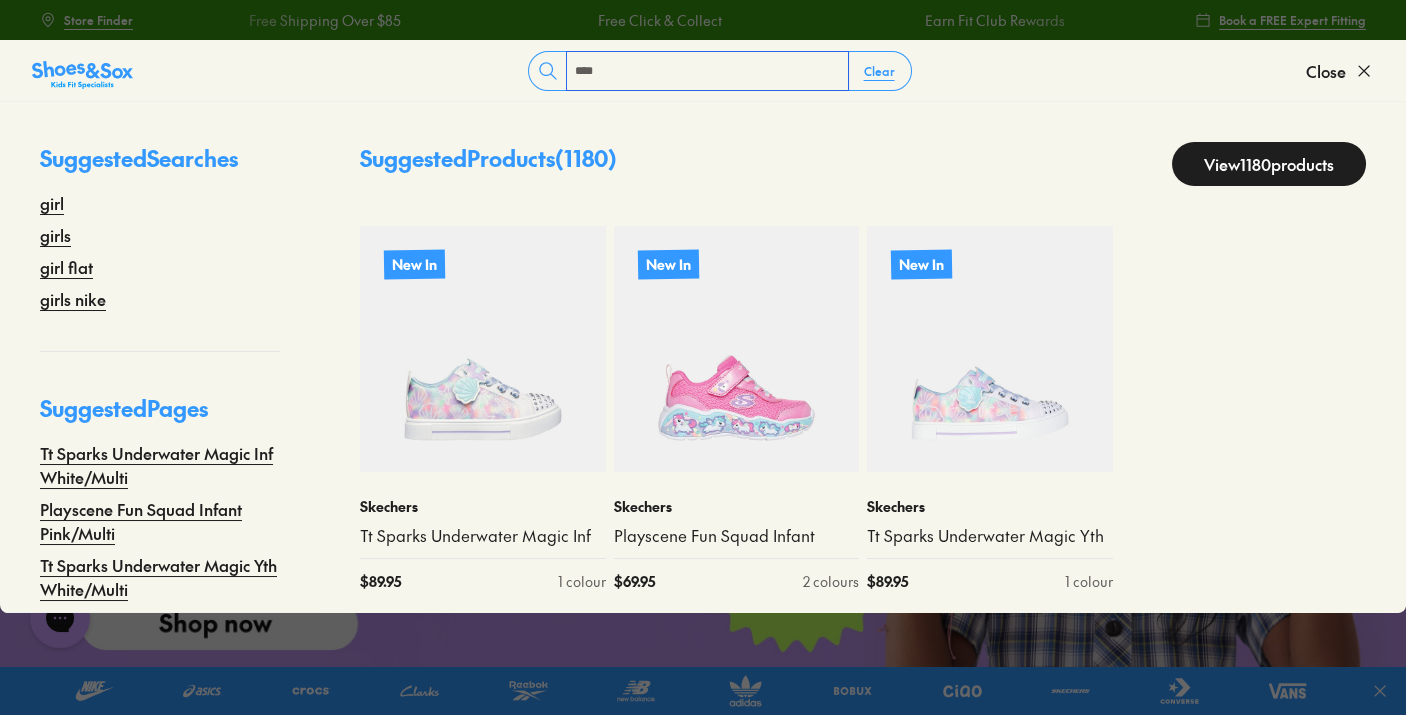 click on "****" at bounding box center [707, 71] 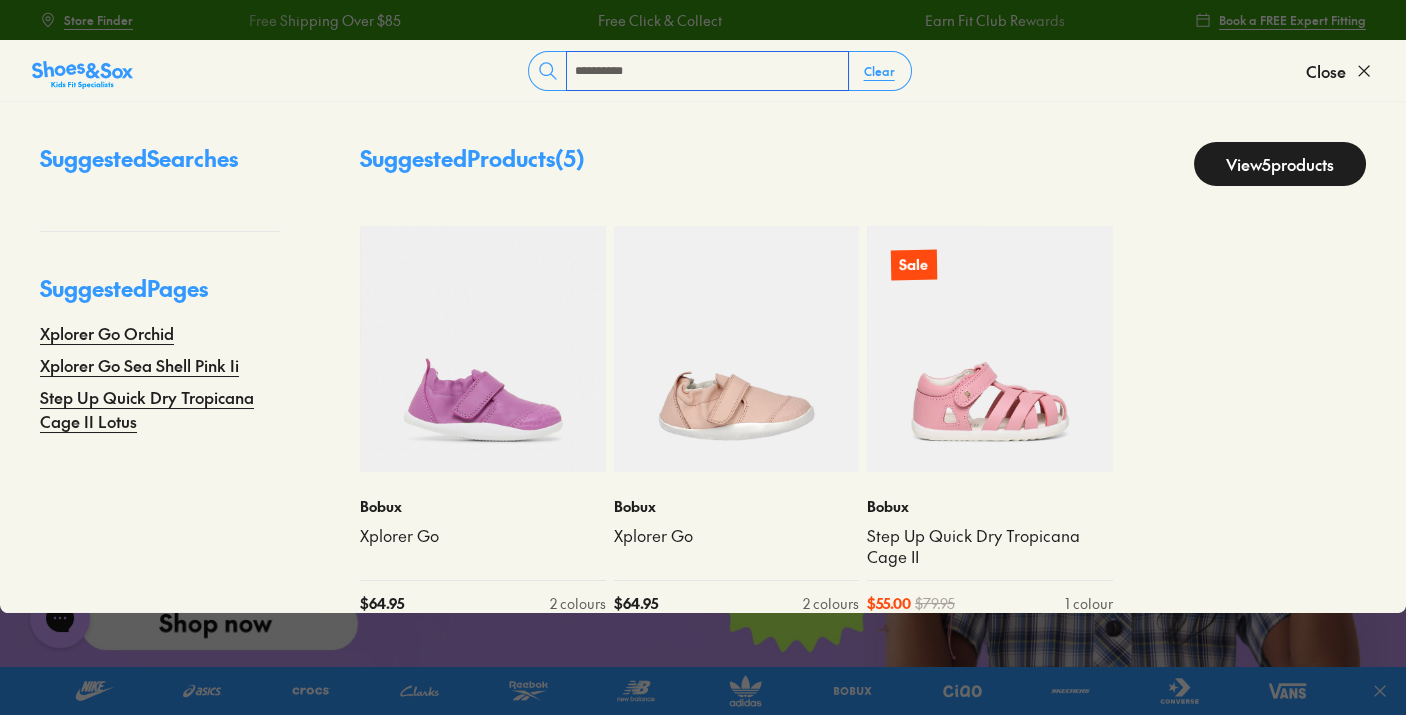 drag, startPoint x: 634, startPoint y: 68, endPoint x: 431, endPoint y: 62, distance: 203.08865 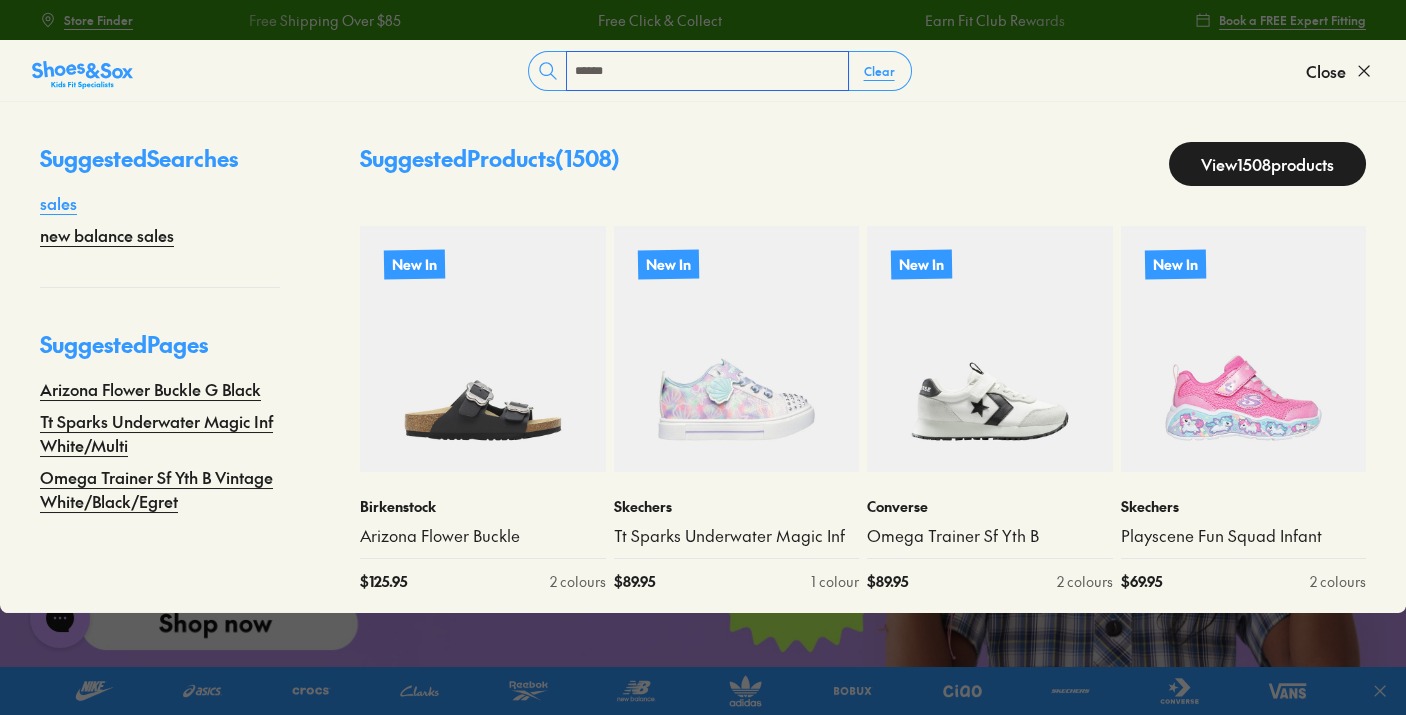 type on "*****" 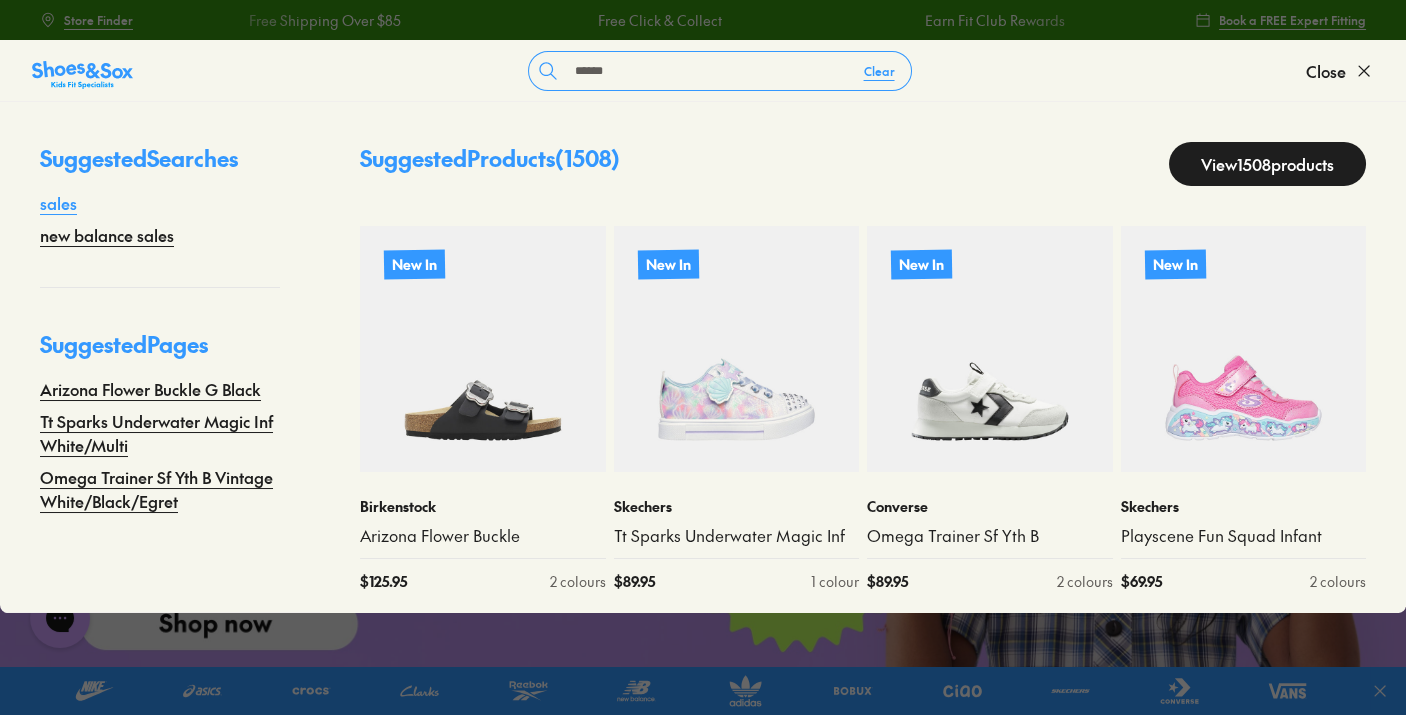 click on "sales" at bounding box center (58, 203) 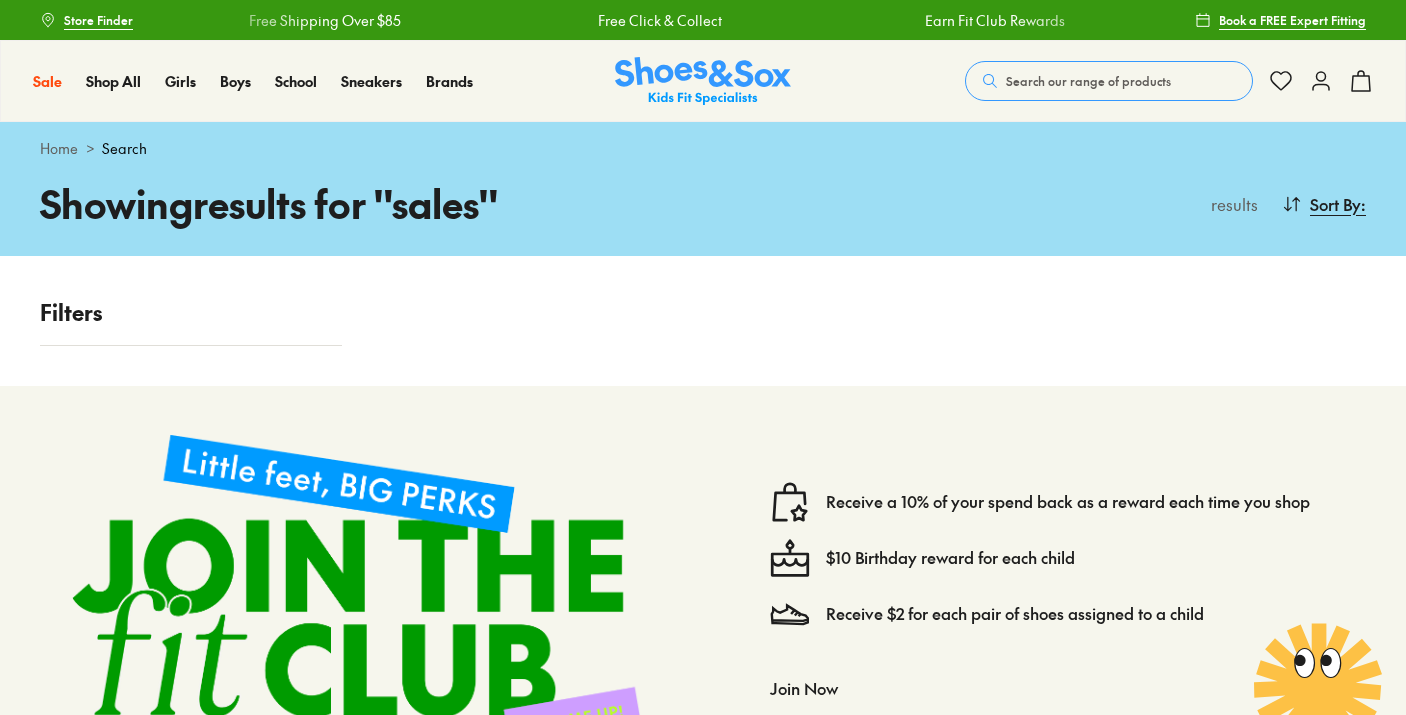 scroll, scrollTop: 0, scrollLeft: 0, axis: both 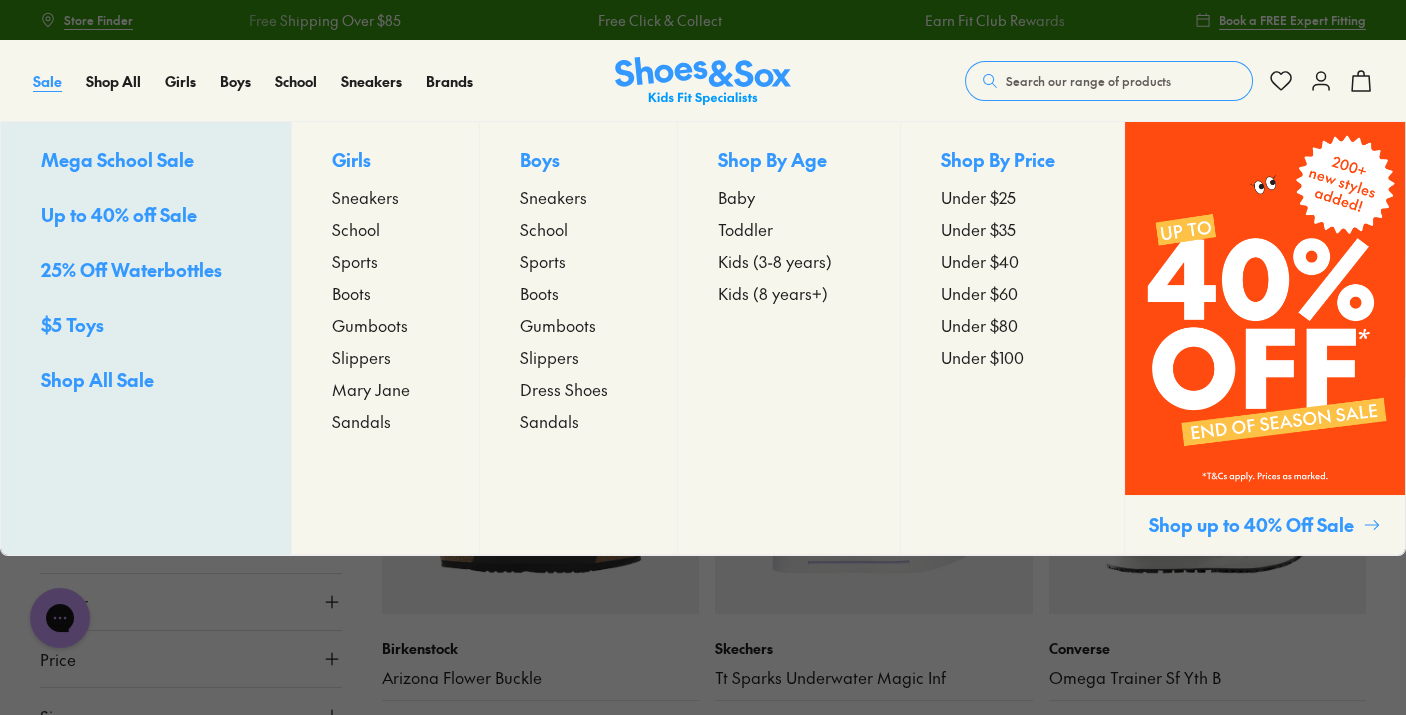 click on "Sale" at bounding box center (47, 81) 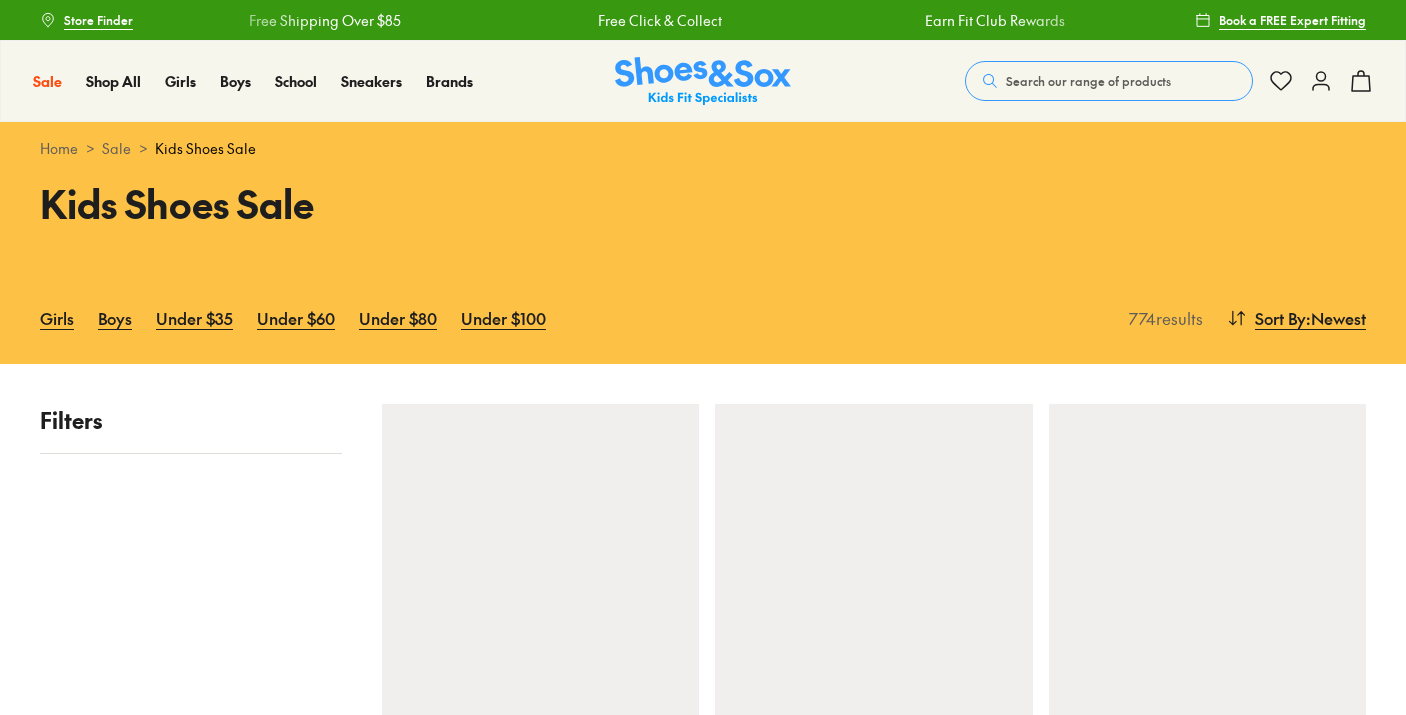 scroll, scrollTop: 0, scrollLeft: 0, axis: both 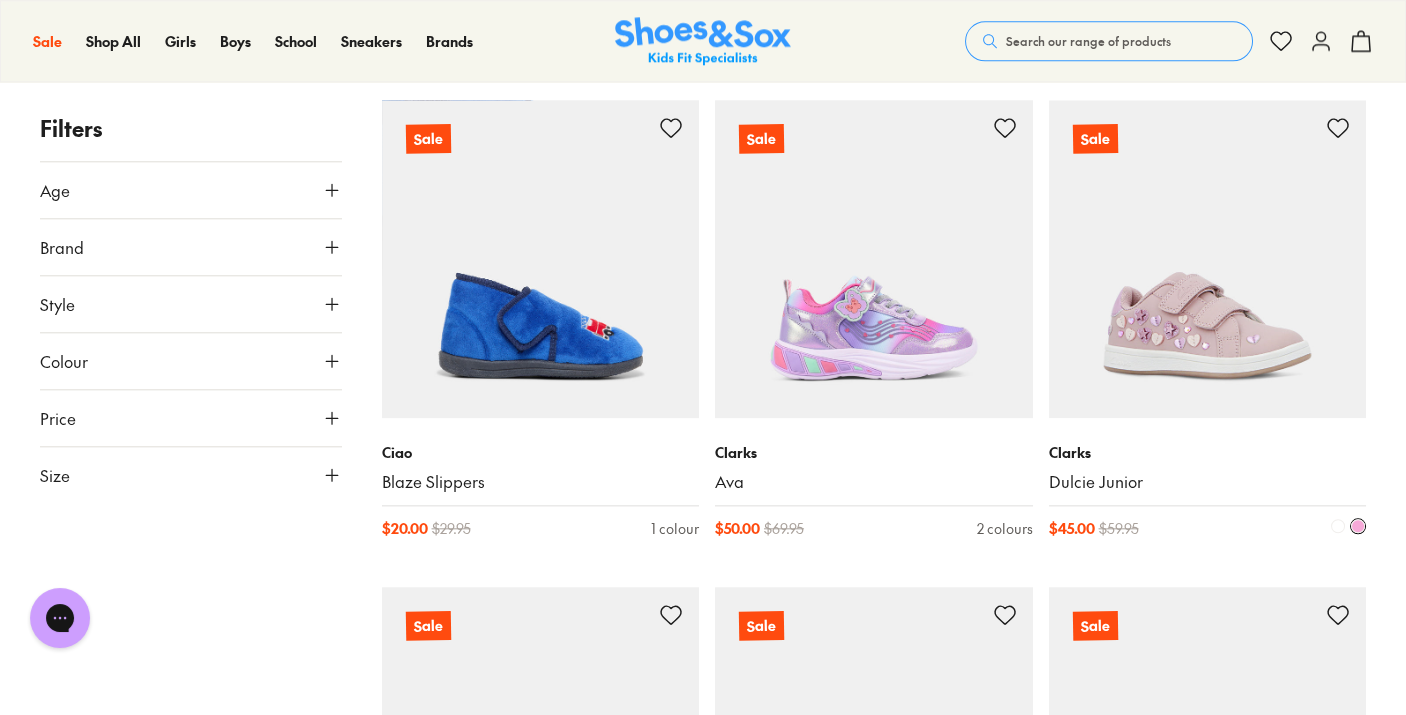 click at bounding box center [1208, 259] 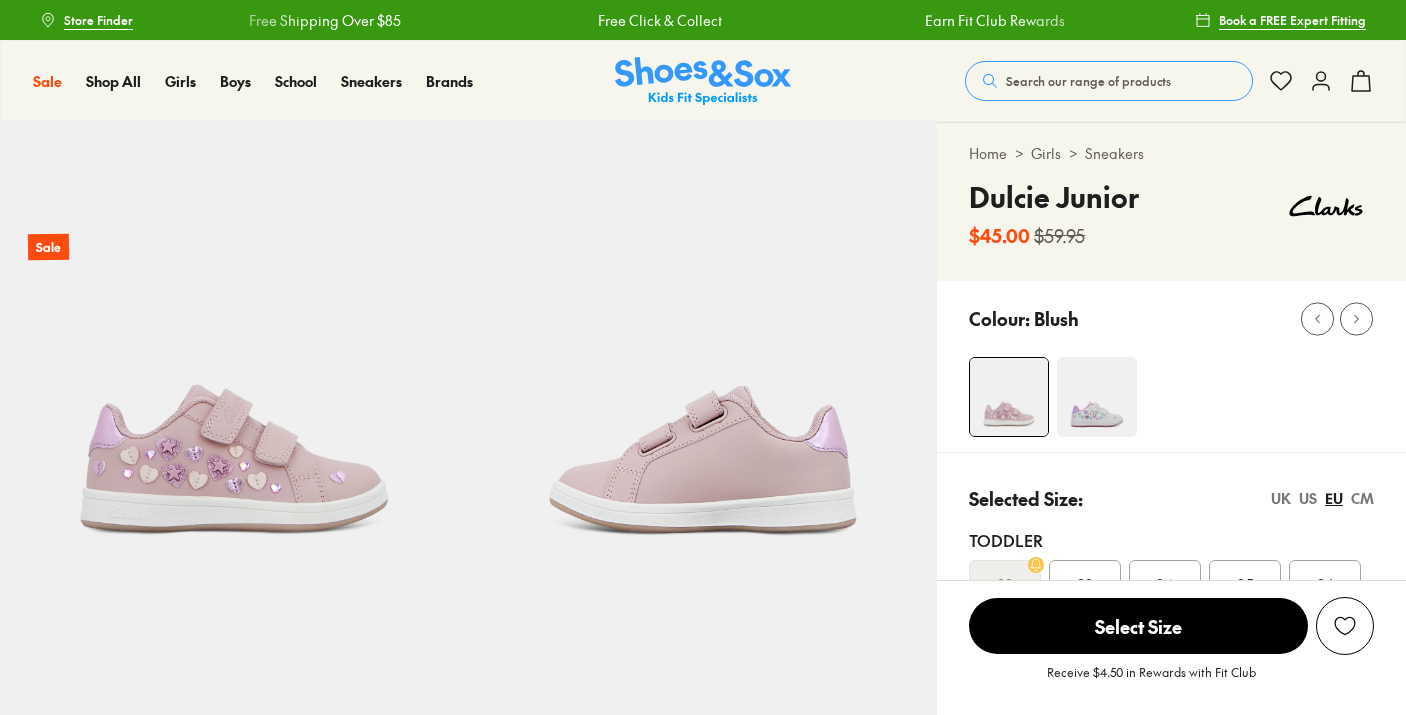 scroll, scrollTop: 0, scrollLeft: 0, axis: both 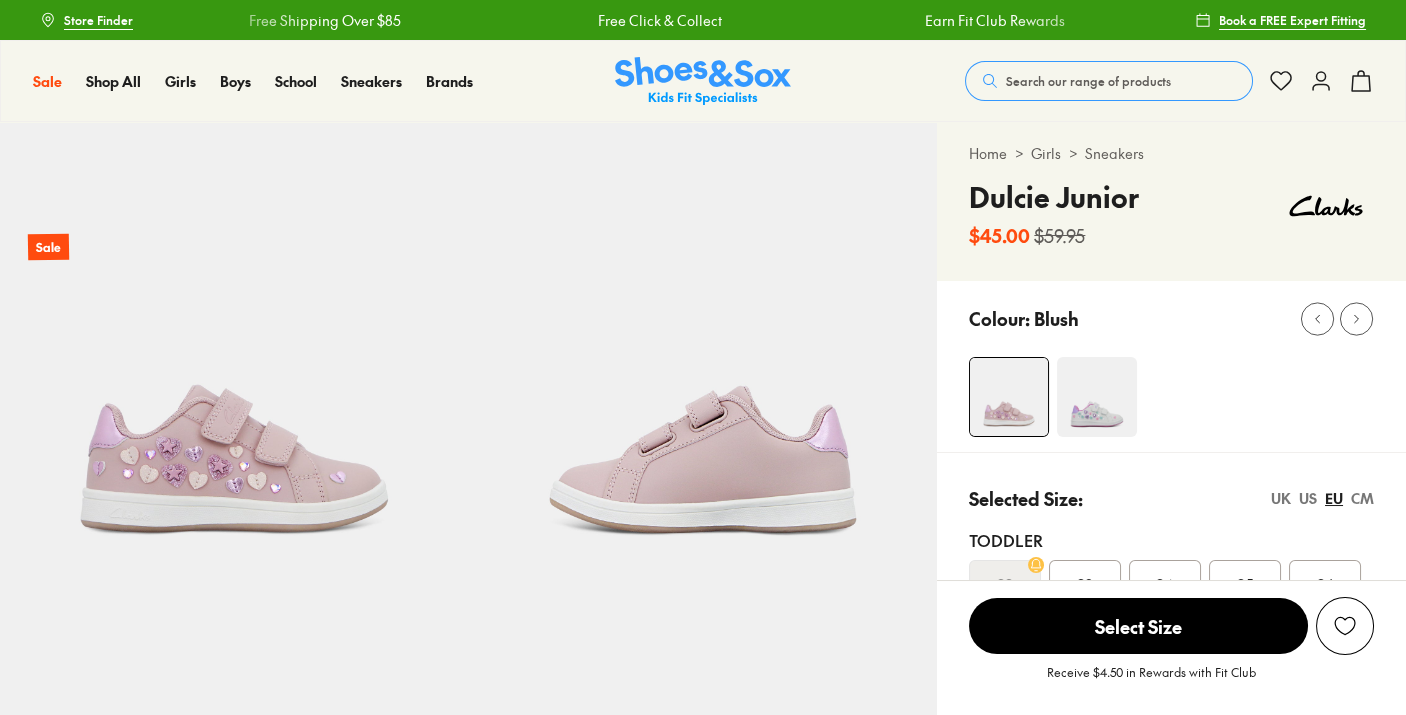 select on "*" 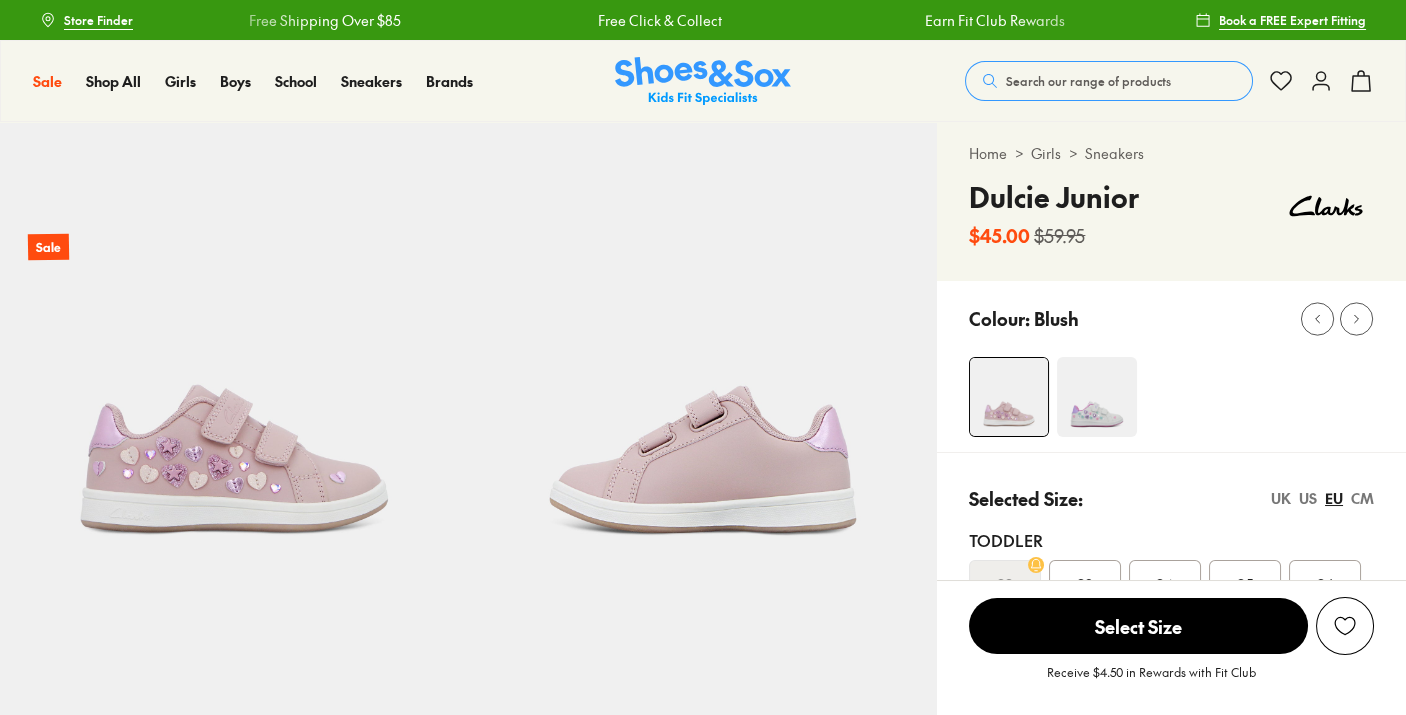 click at bounding box center (1097, 397) 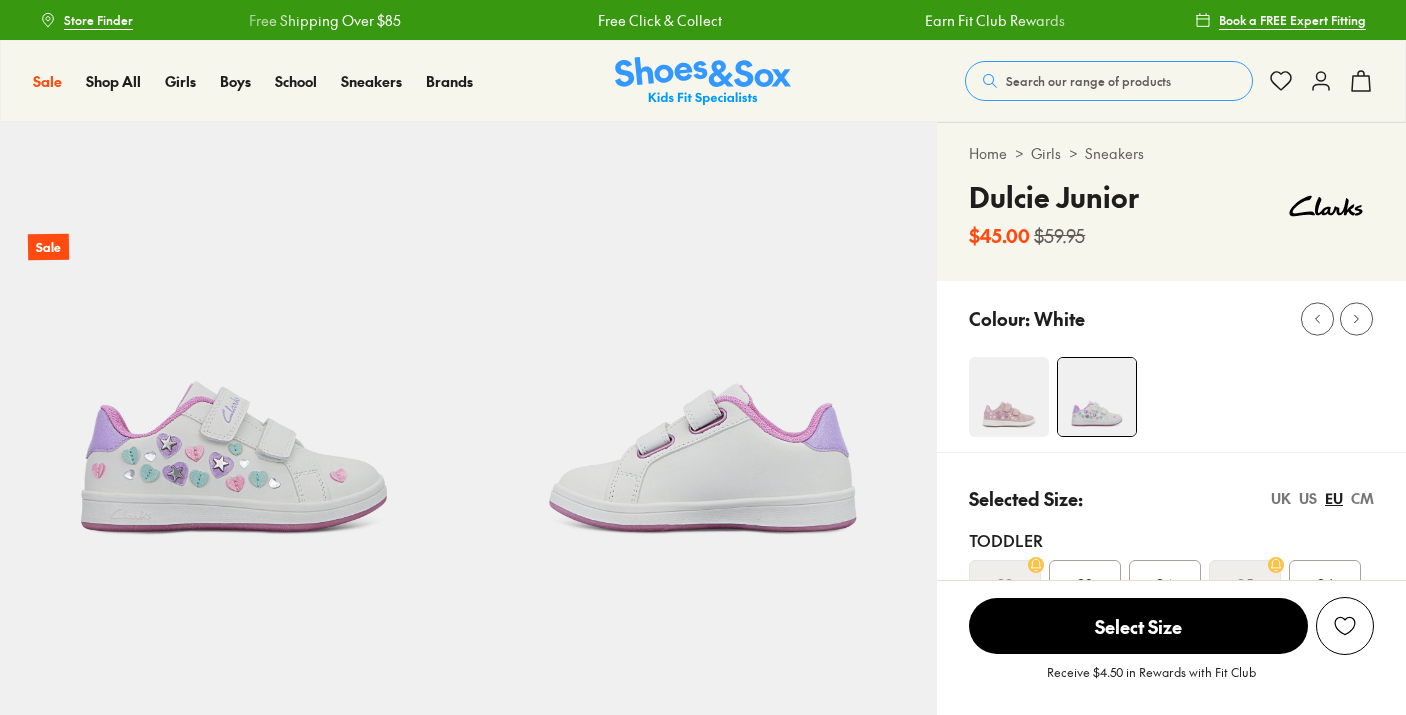 scroll, scrollTop: 0, scrollLeft: 0, axis: both 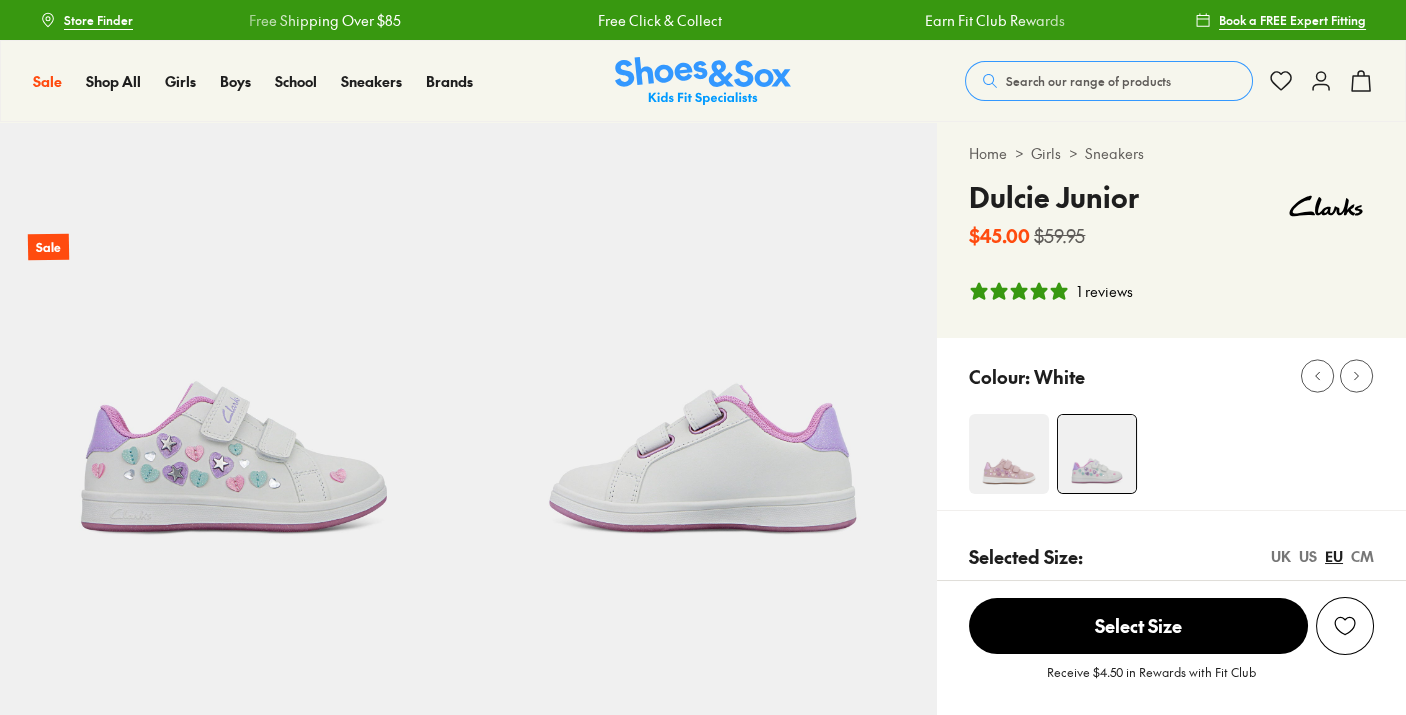 select on "*" 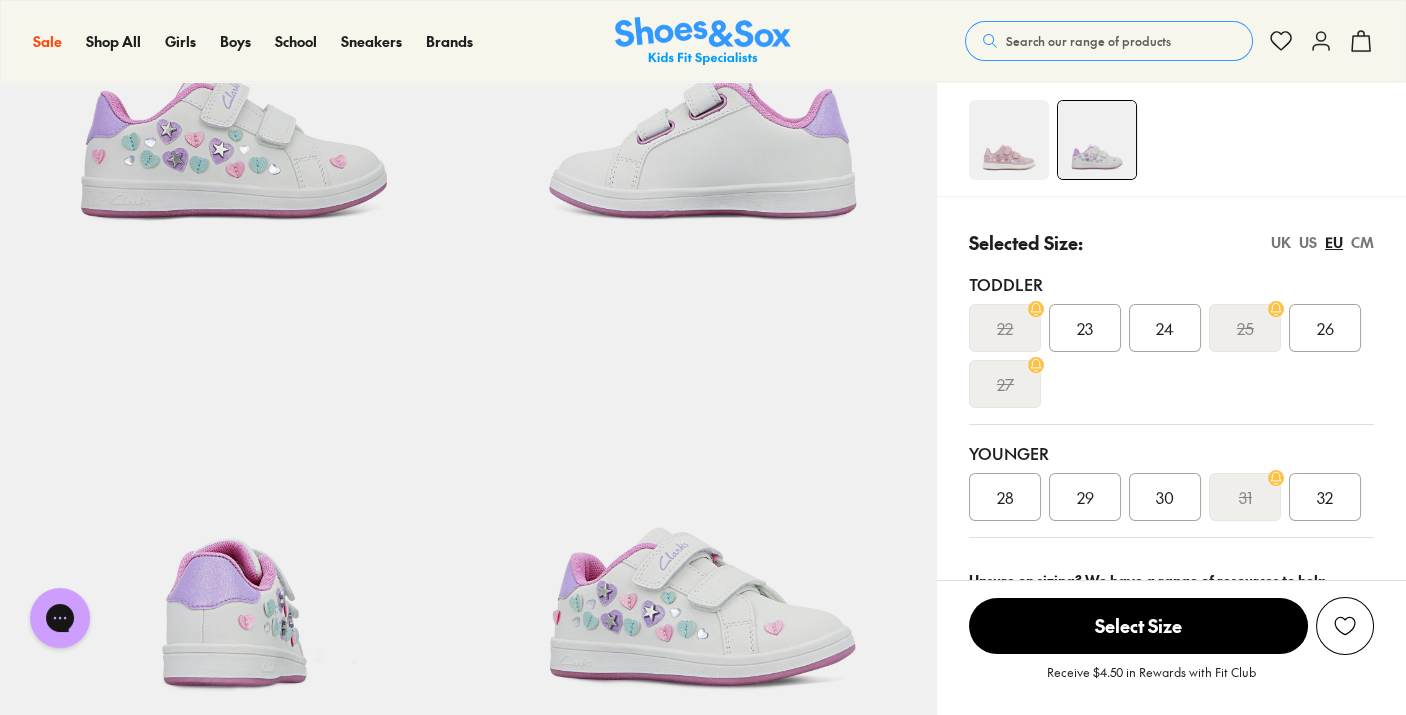 scroll, scrollTop: 318, scrollLeft: 0, axis: vertical 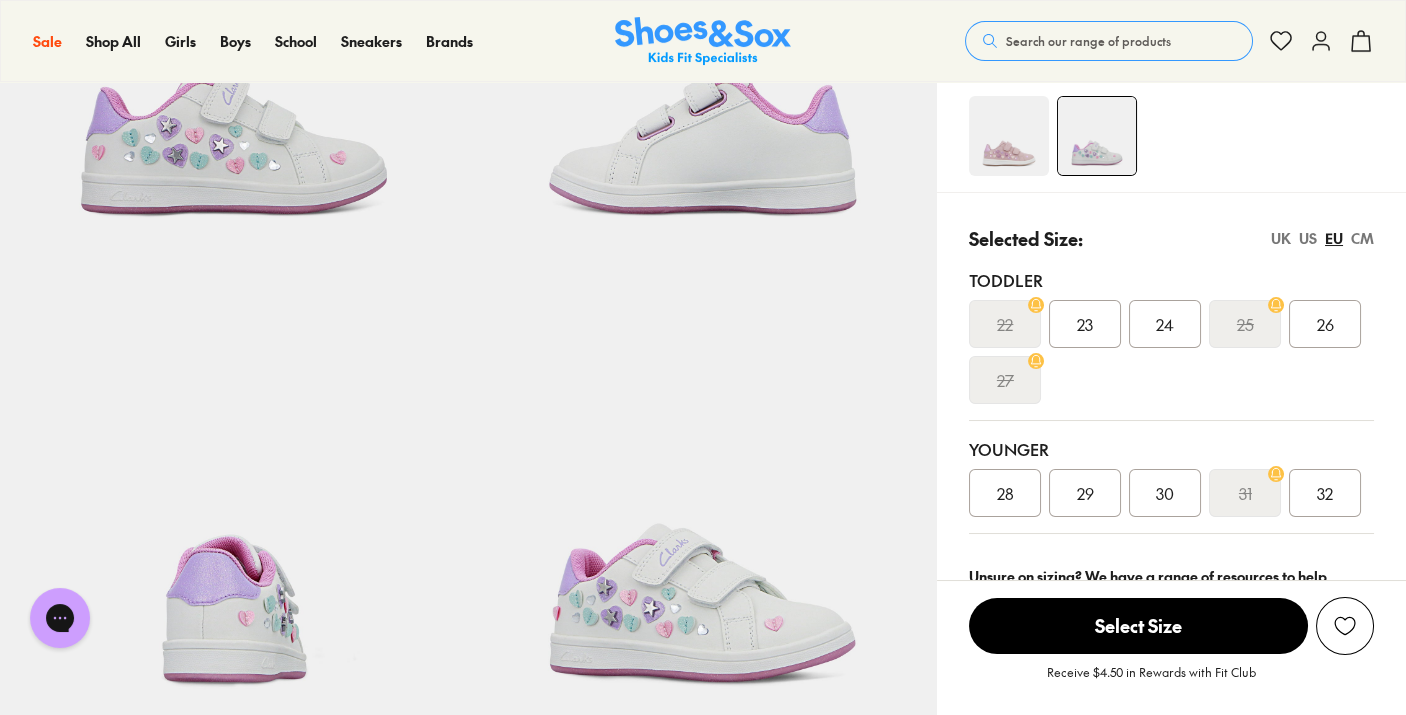 click on "29" at bounding box center (1085, 493) 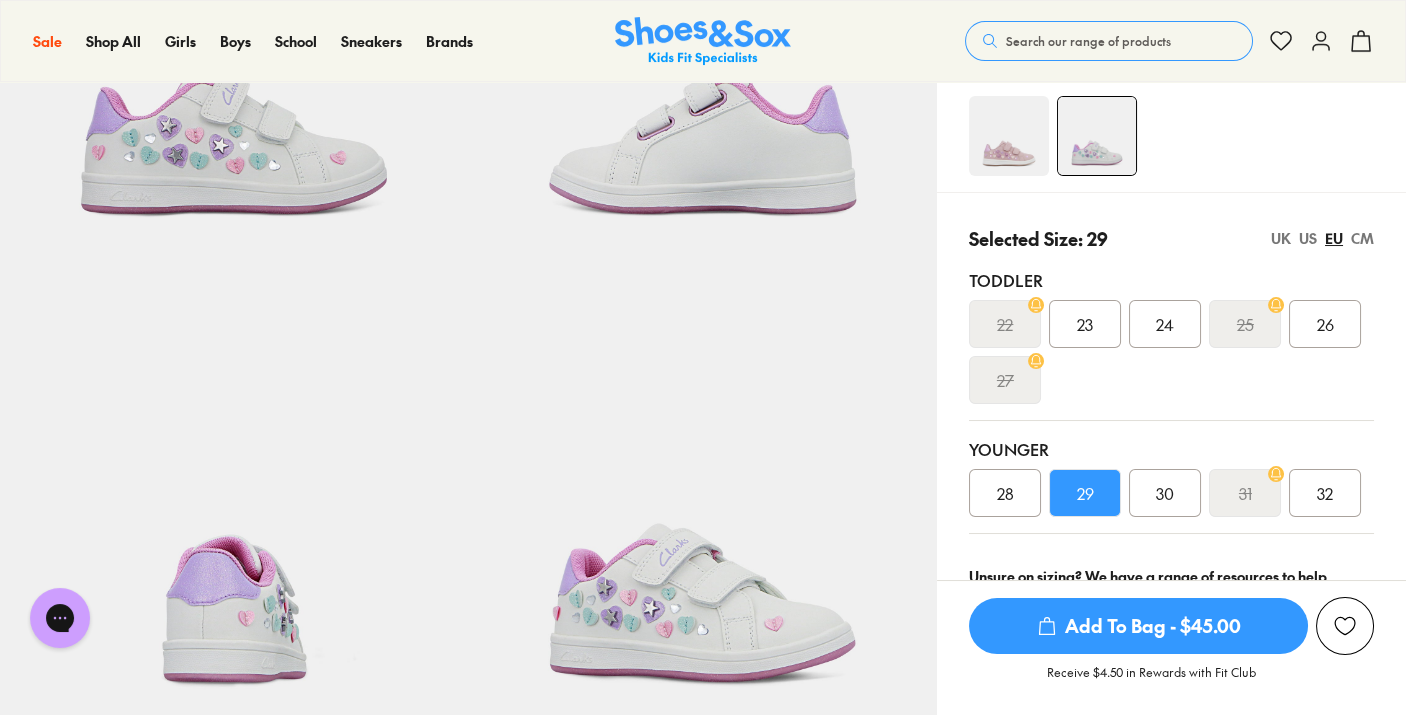 click on "Add To Bag - $45.00" at bounding box center (1138, 626) 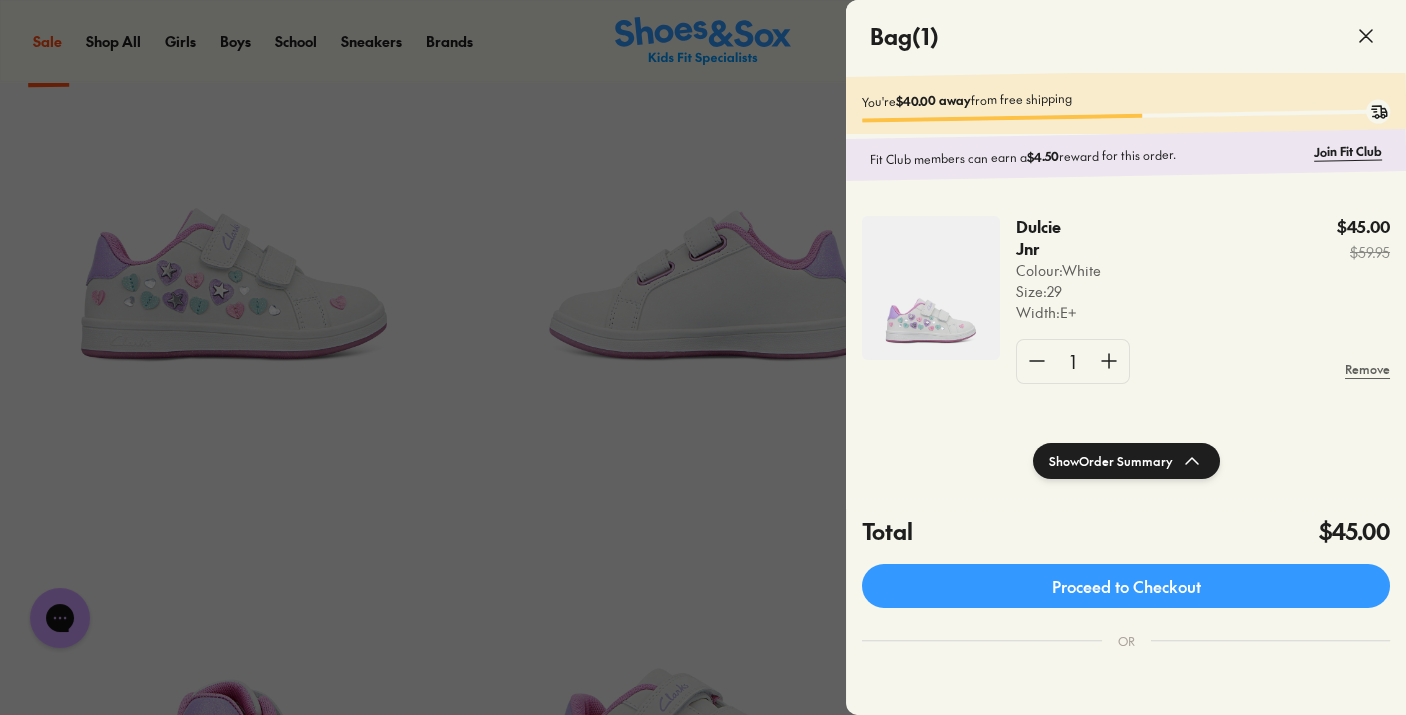 scroll, scrollTop: 118, scrollLeft: 0, axis: vertical 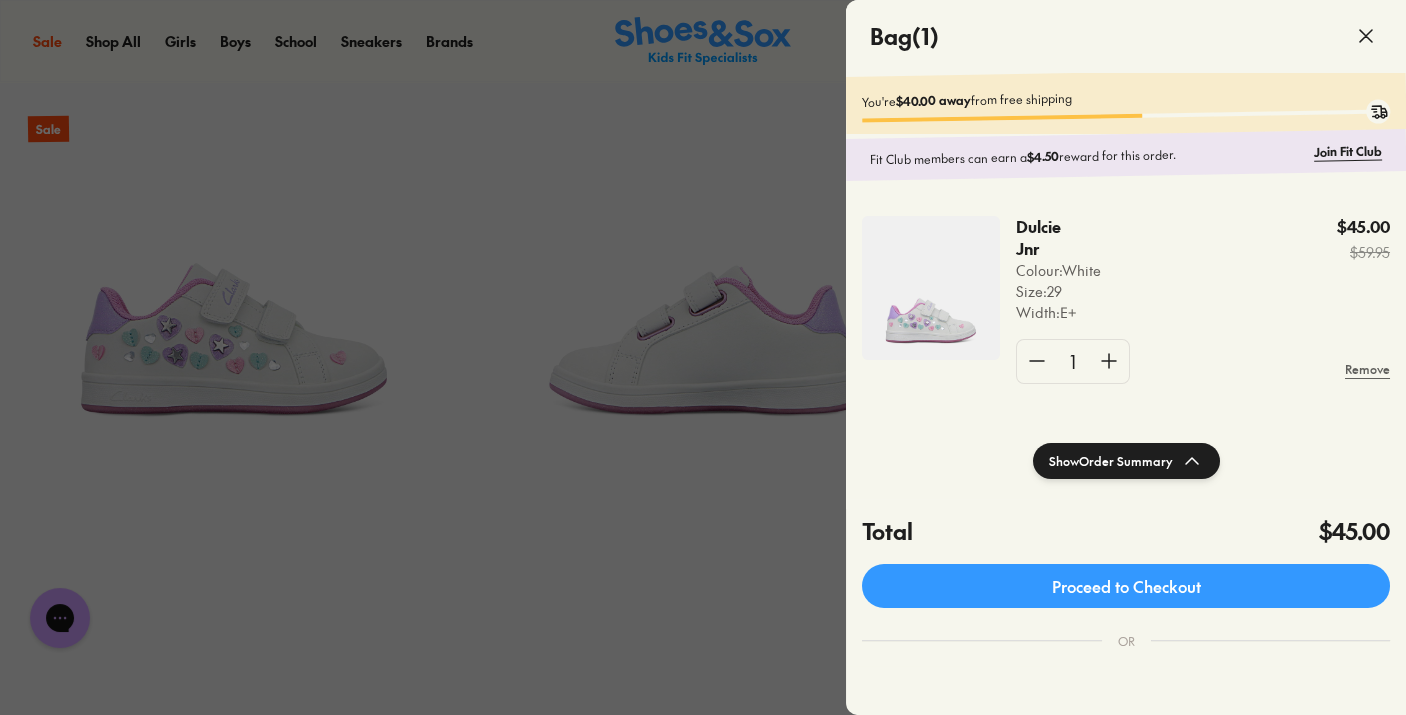 click 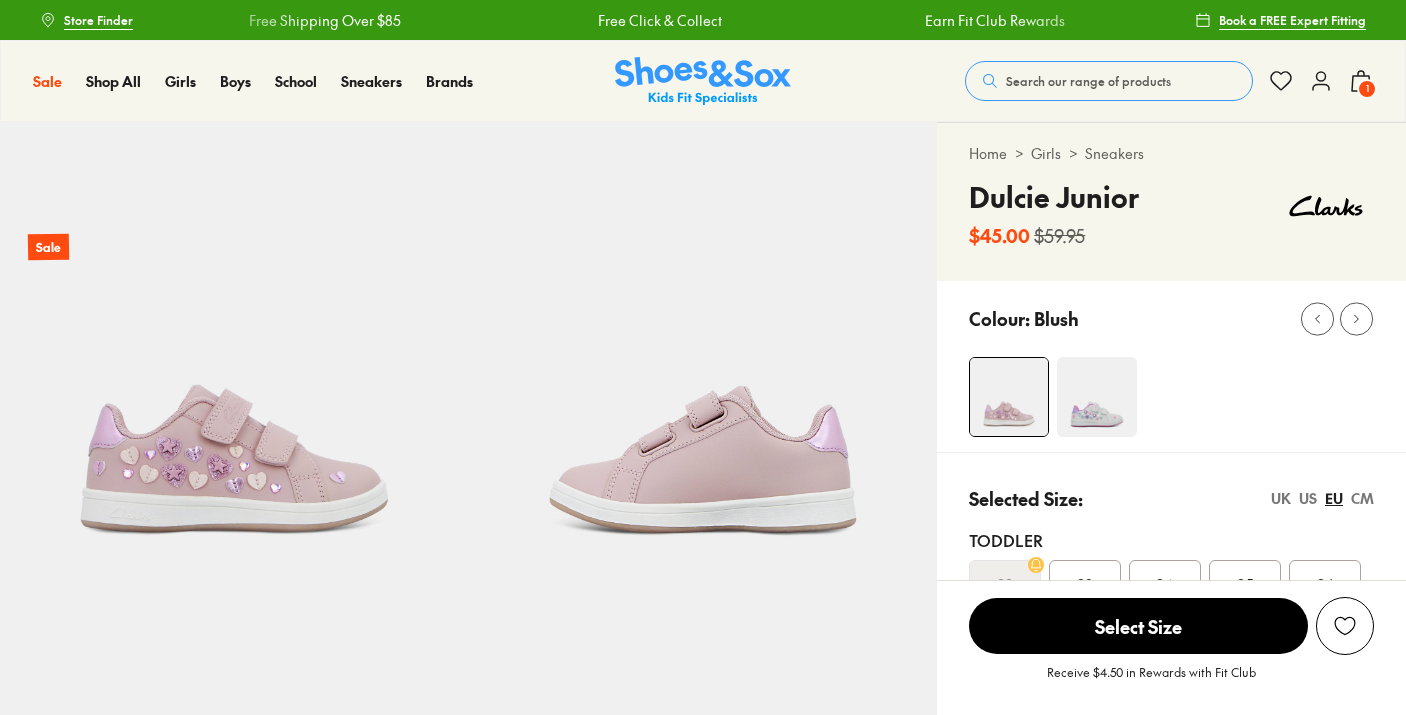 scroll, scrollTop: 0, scrollLeft: 0, axis: both 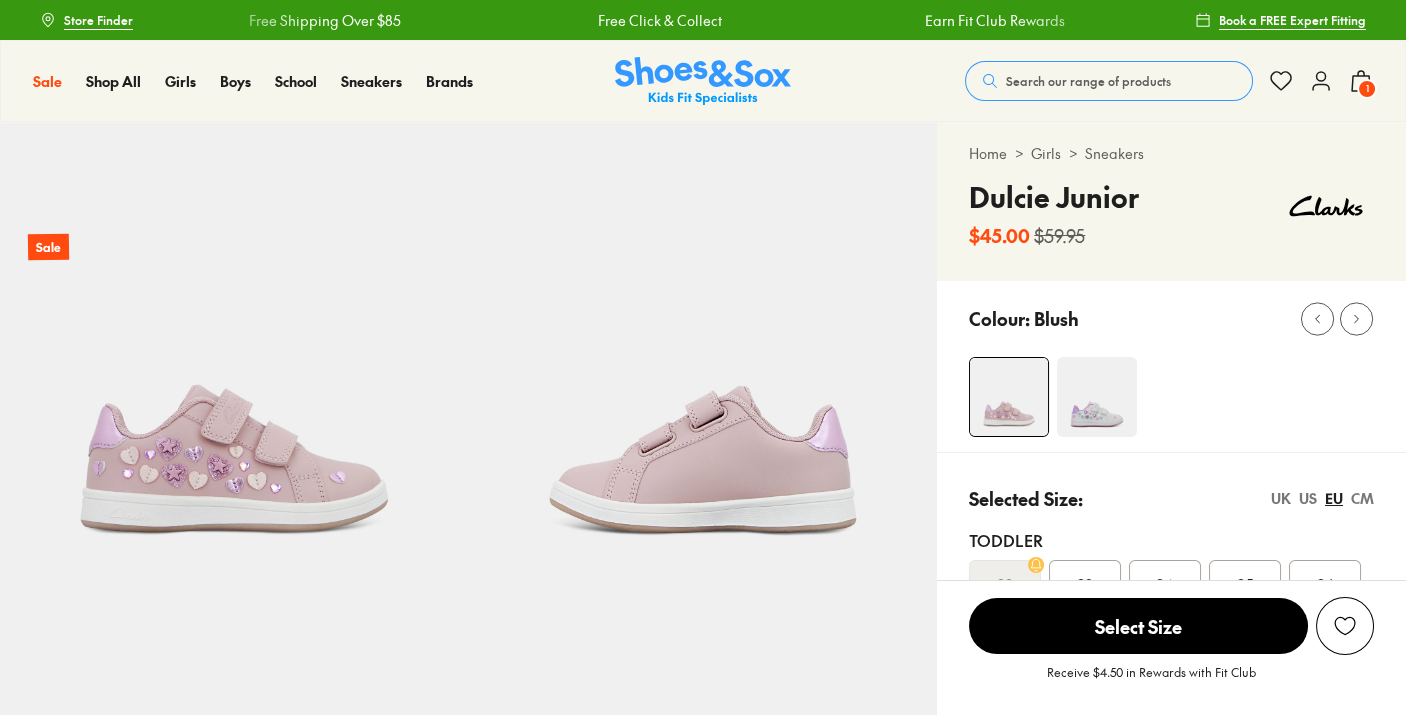 select on "*" 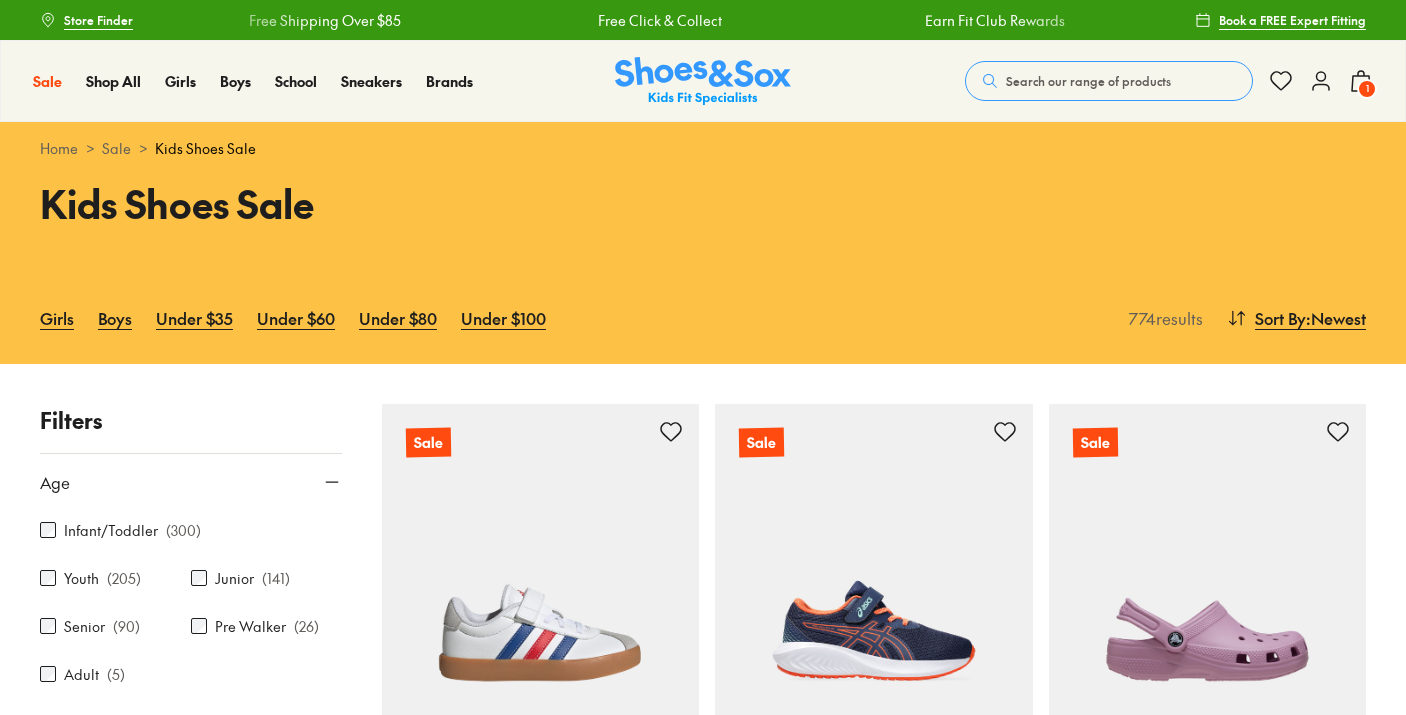 scroll, scrollTop: 0, scrollLeft: 0, axis: both 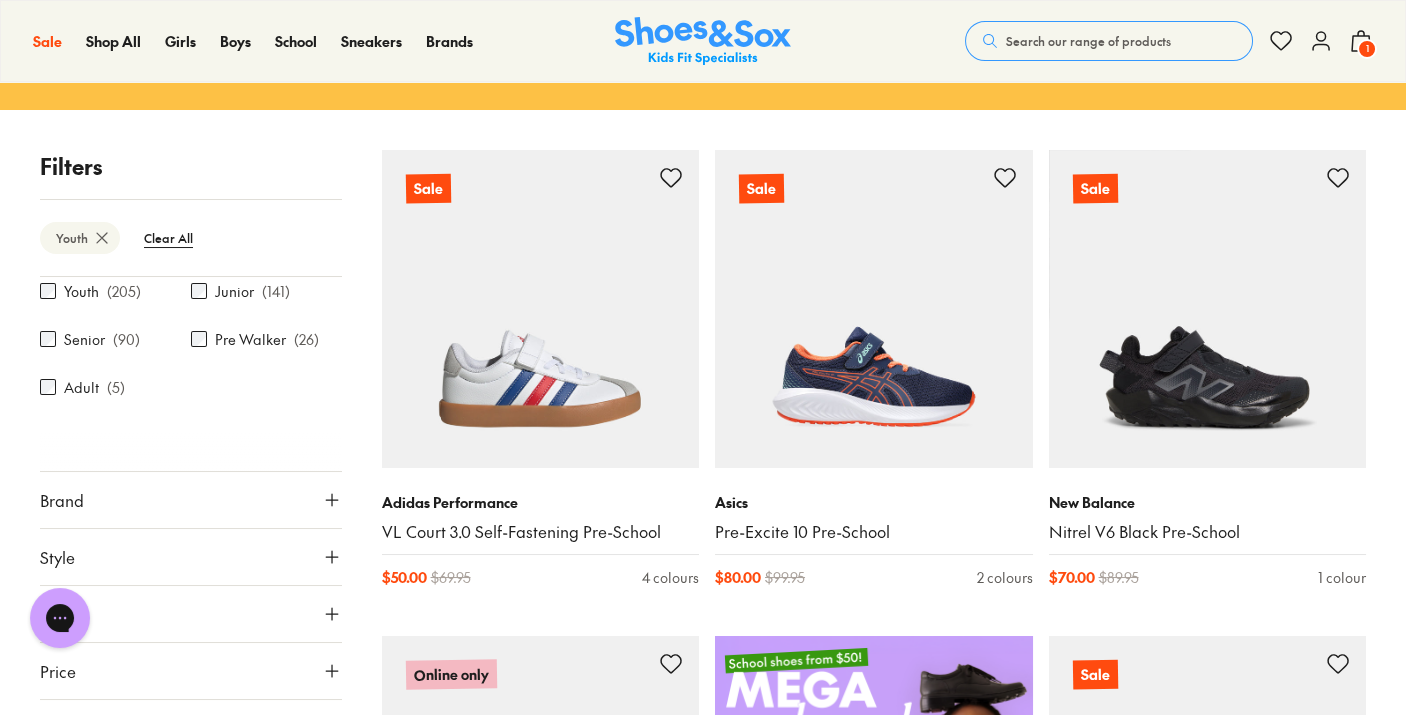 click 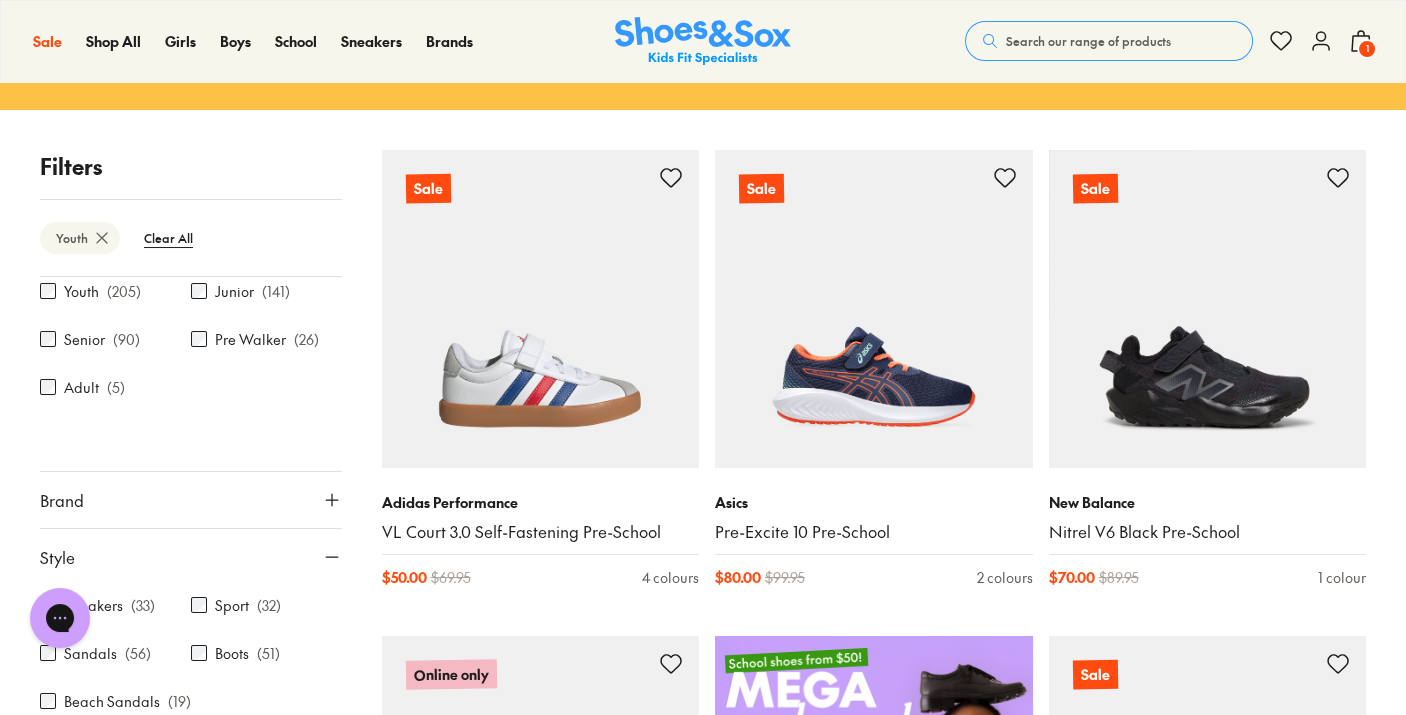 click on "Sneakers" at bounding box center (93, 605) 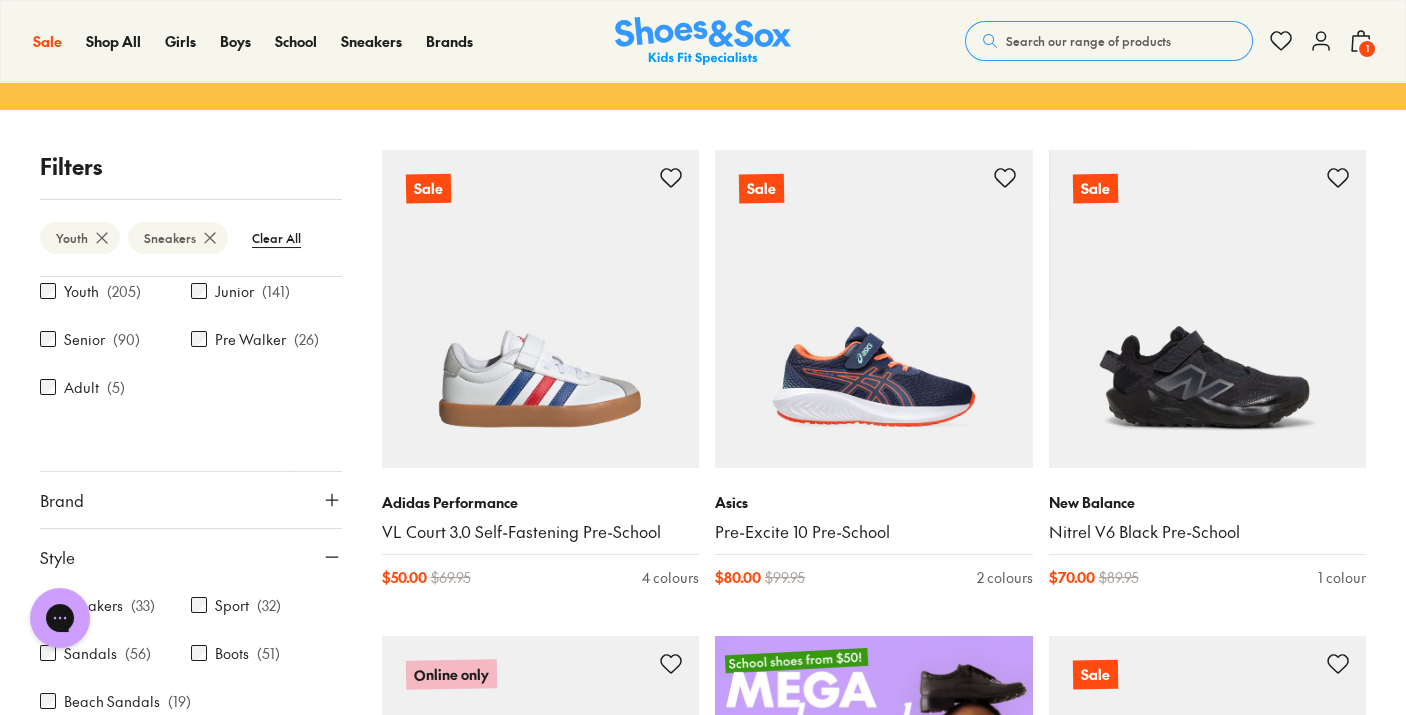 scroll, scrollTop: 0, scrollLeft: 0, axis: both 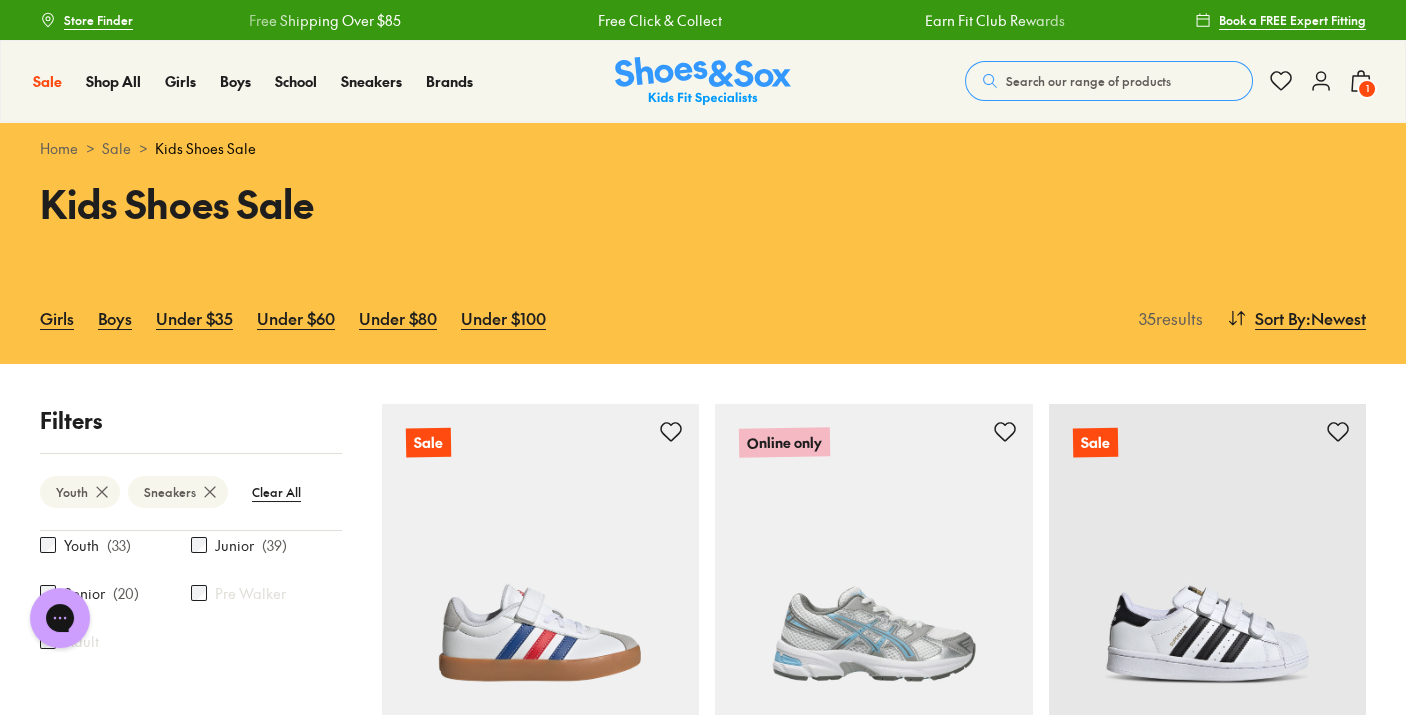 click on "Senior ( 20 )" at bounding box center (115, 593) 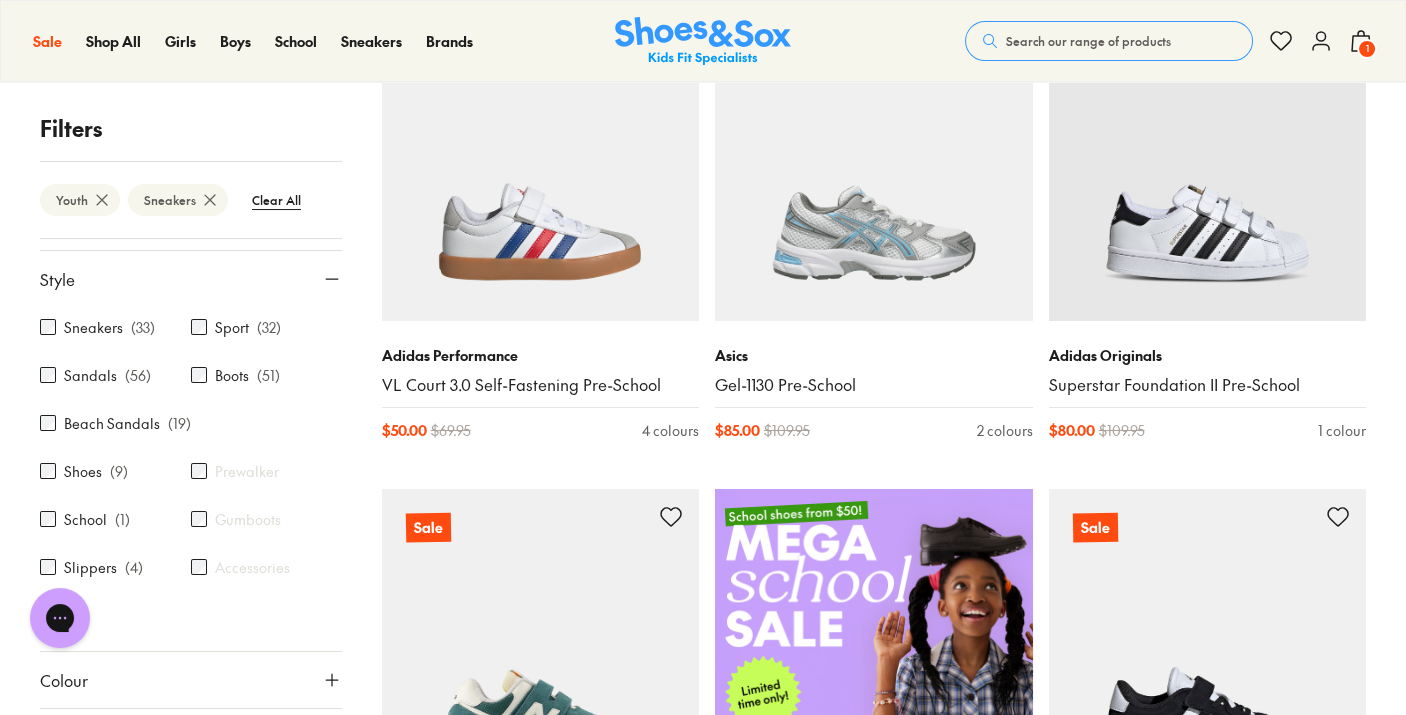scroll, scrollTop: 508, scrollLeft: 0, axis: vertical 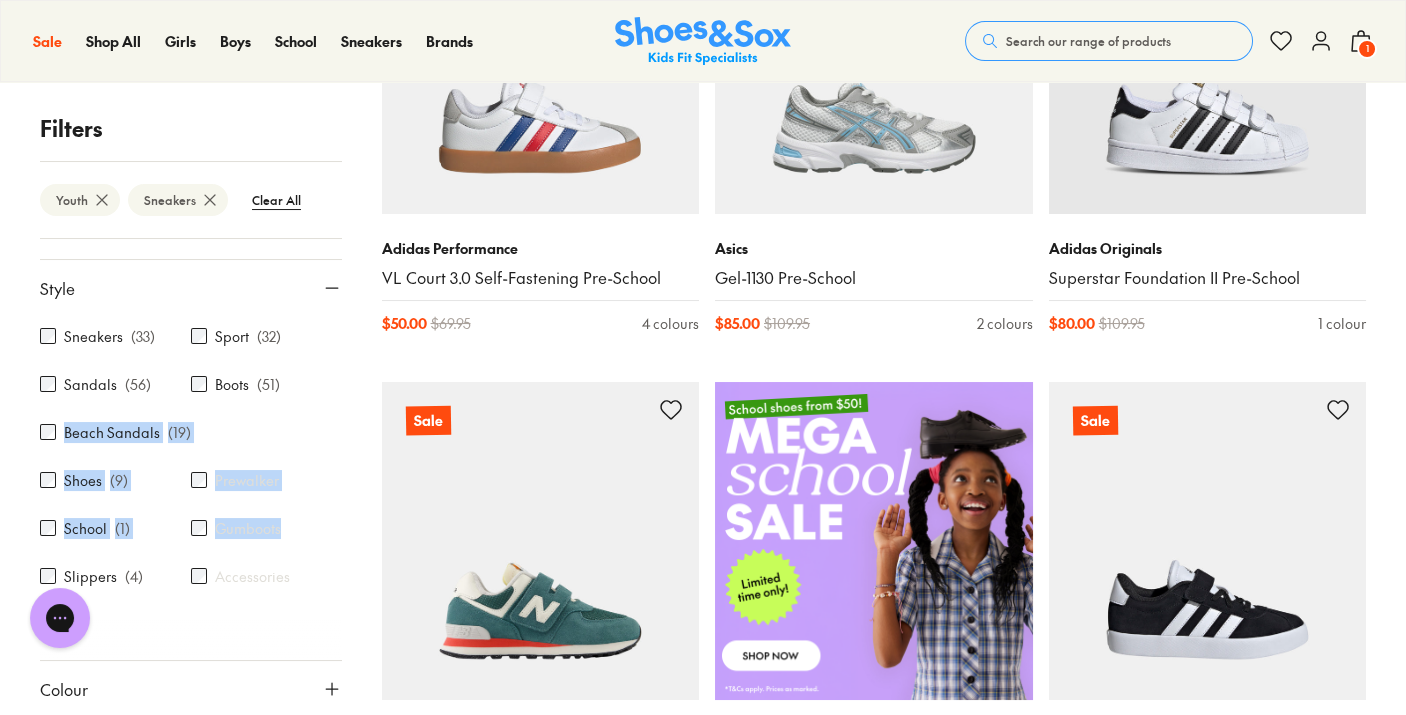 drag, startPoint x: 333, startPoint y: 532, endPoint x: 339, endPoint y: 433, distance: 99.18165 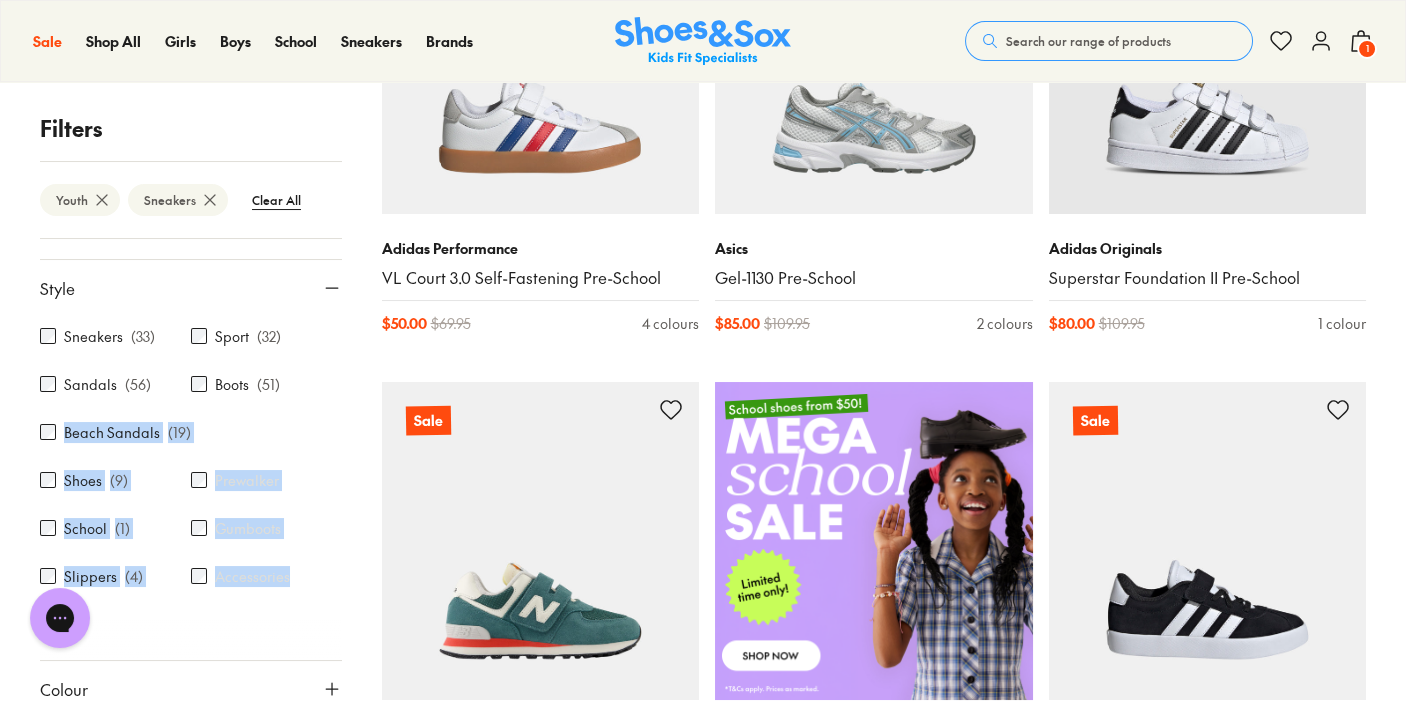 drag, startPoint x: 339, startPoint y: 433, endPoint x: 344, endPoint y: 391, distance: 42.296574 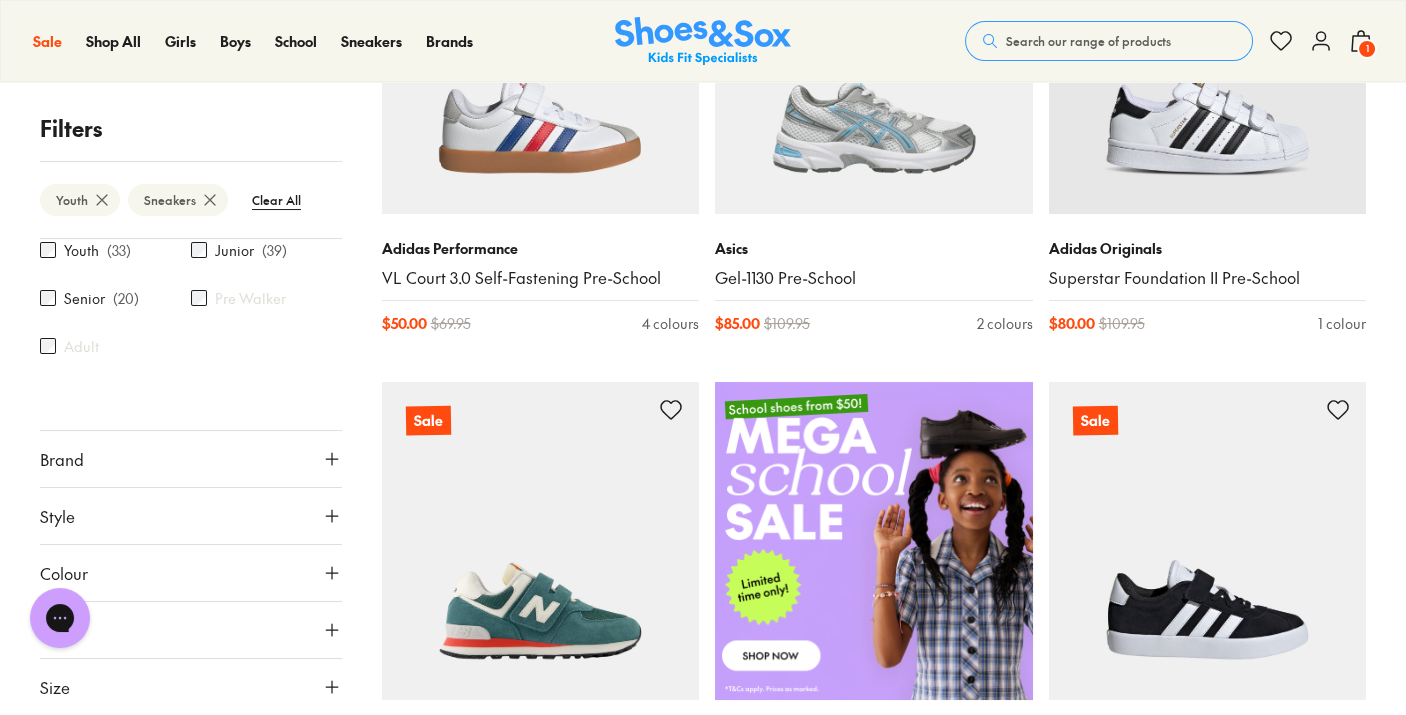 scroll, scrollTop: 110, scrollLeft: 0, axis: vertical 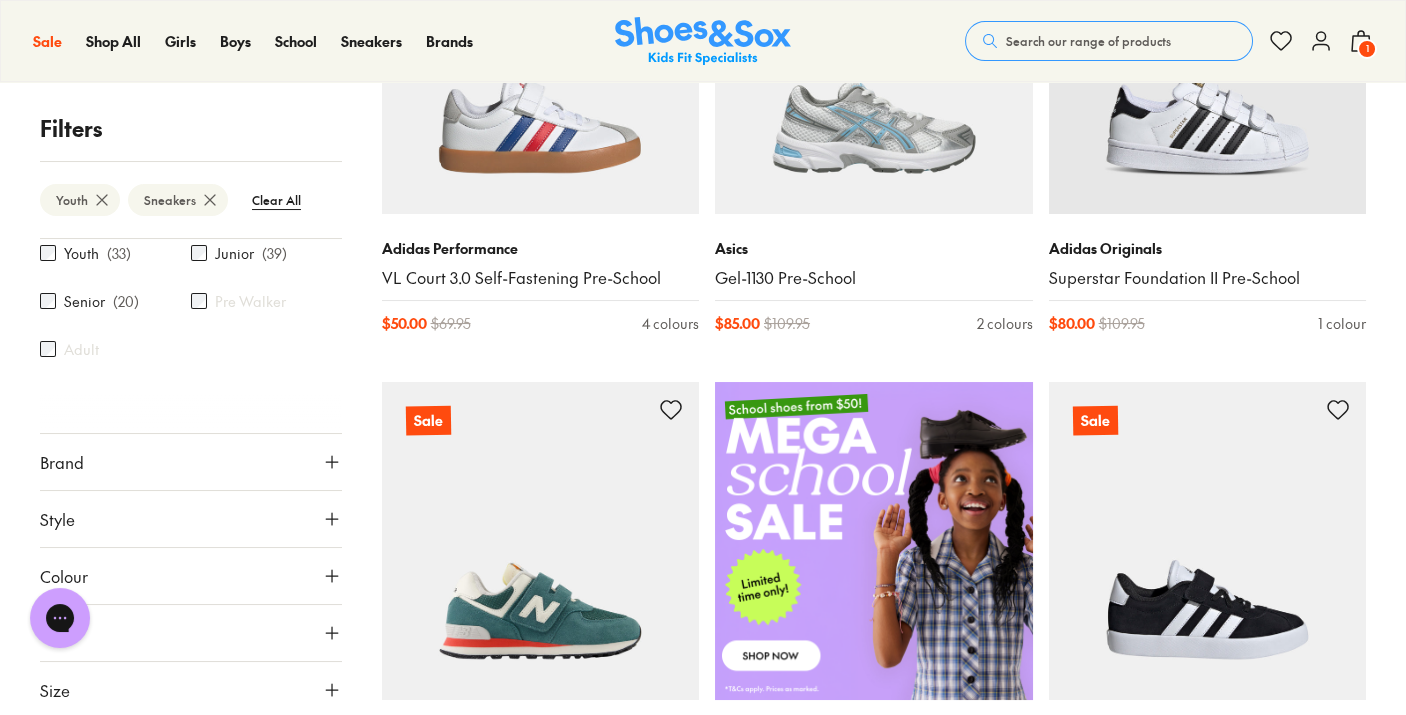 click 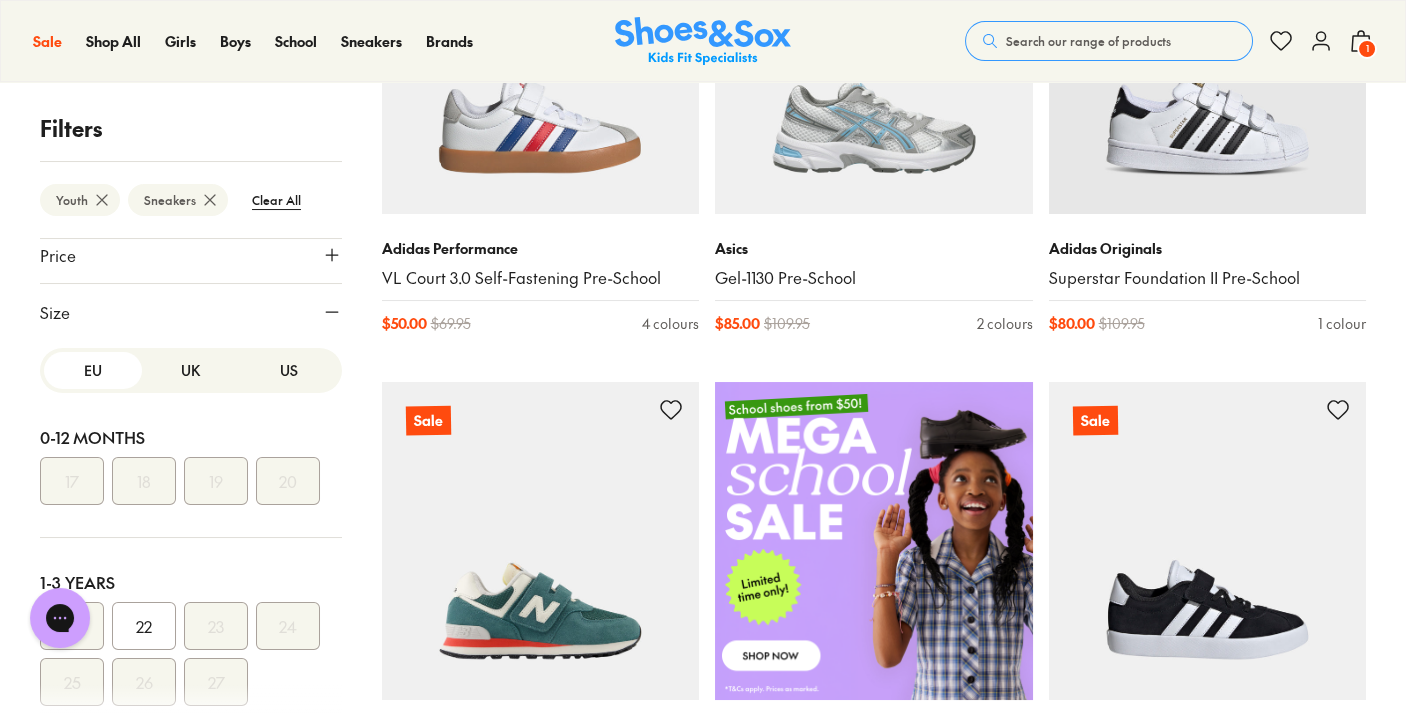 scroll, scrollTop: 494, scrollLeft: 0, axis: vertical 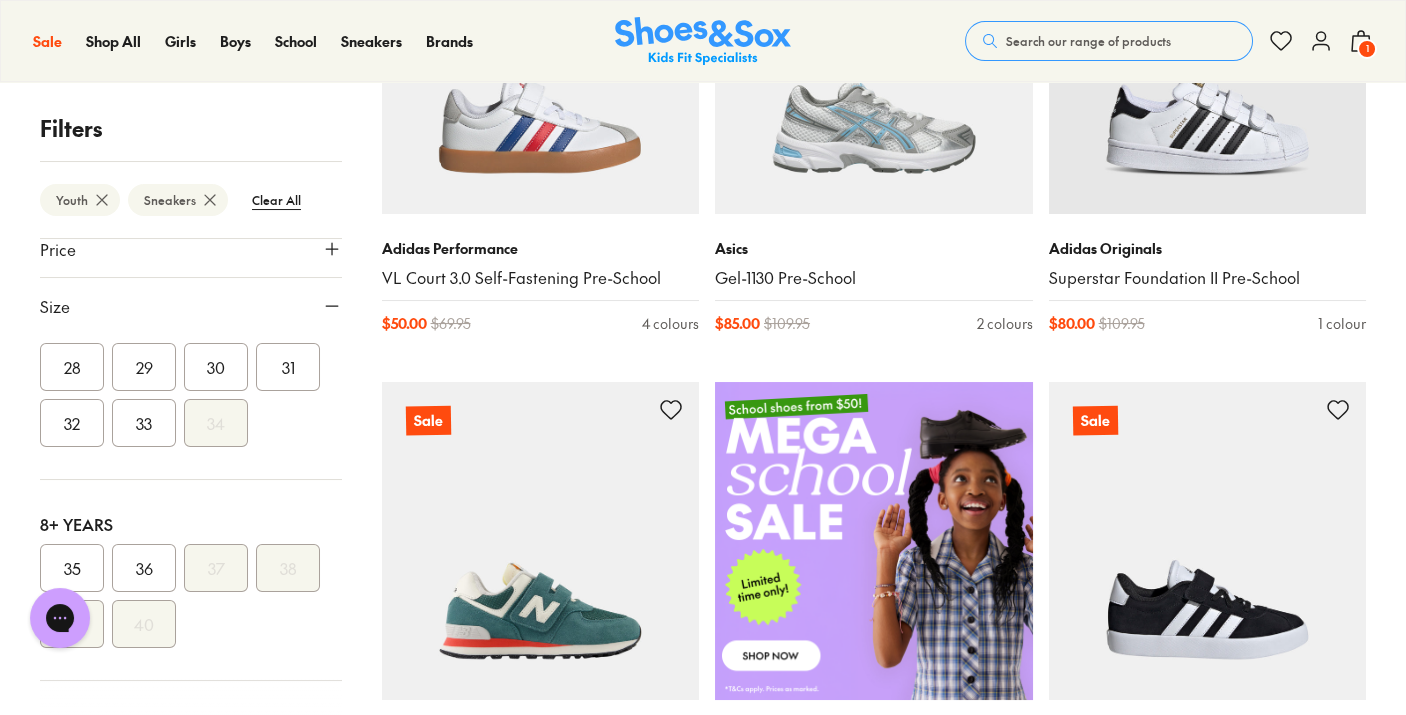 click on "29" at bounding box center [144, 367] 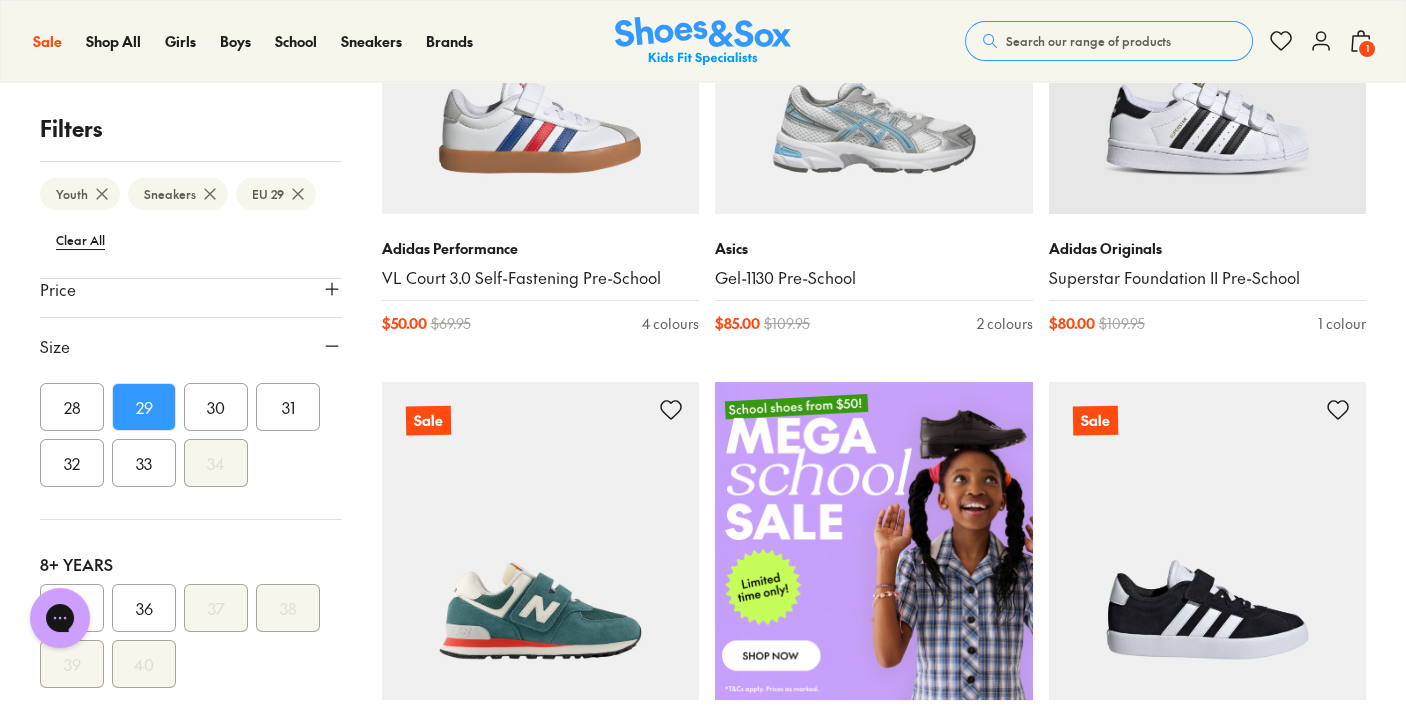 scroll, scrollTop: 55, scrollLeft: 0, axis: vertical 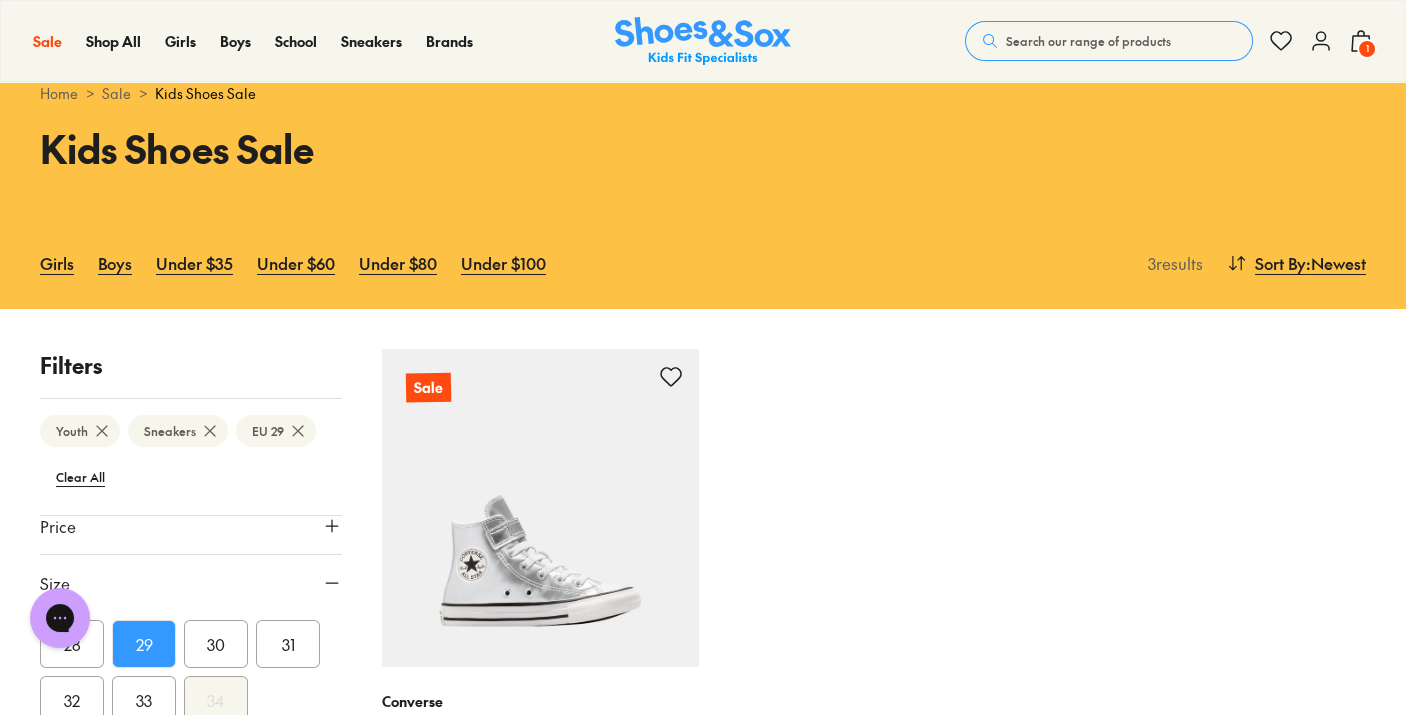 click 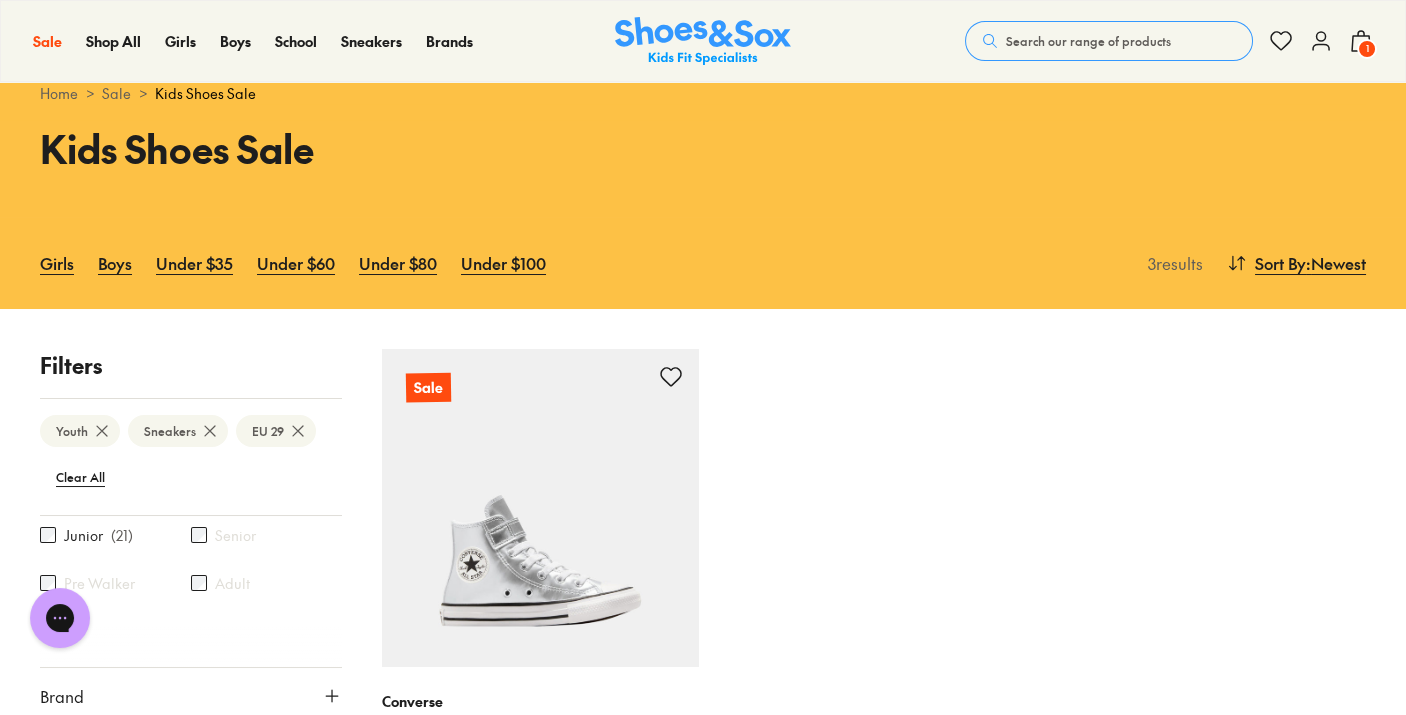 scroll, scrollTop: 102, scrollLeft: 0, axis: vertical 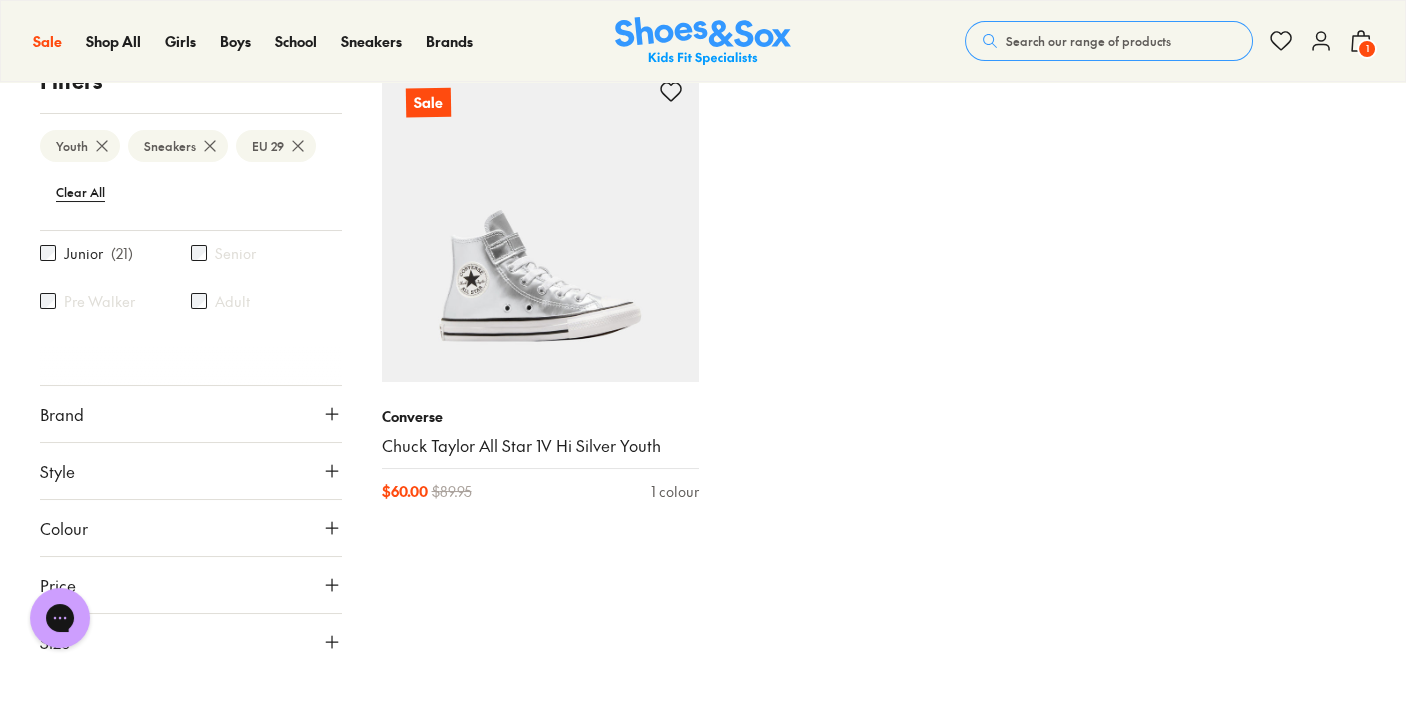 click 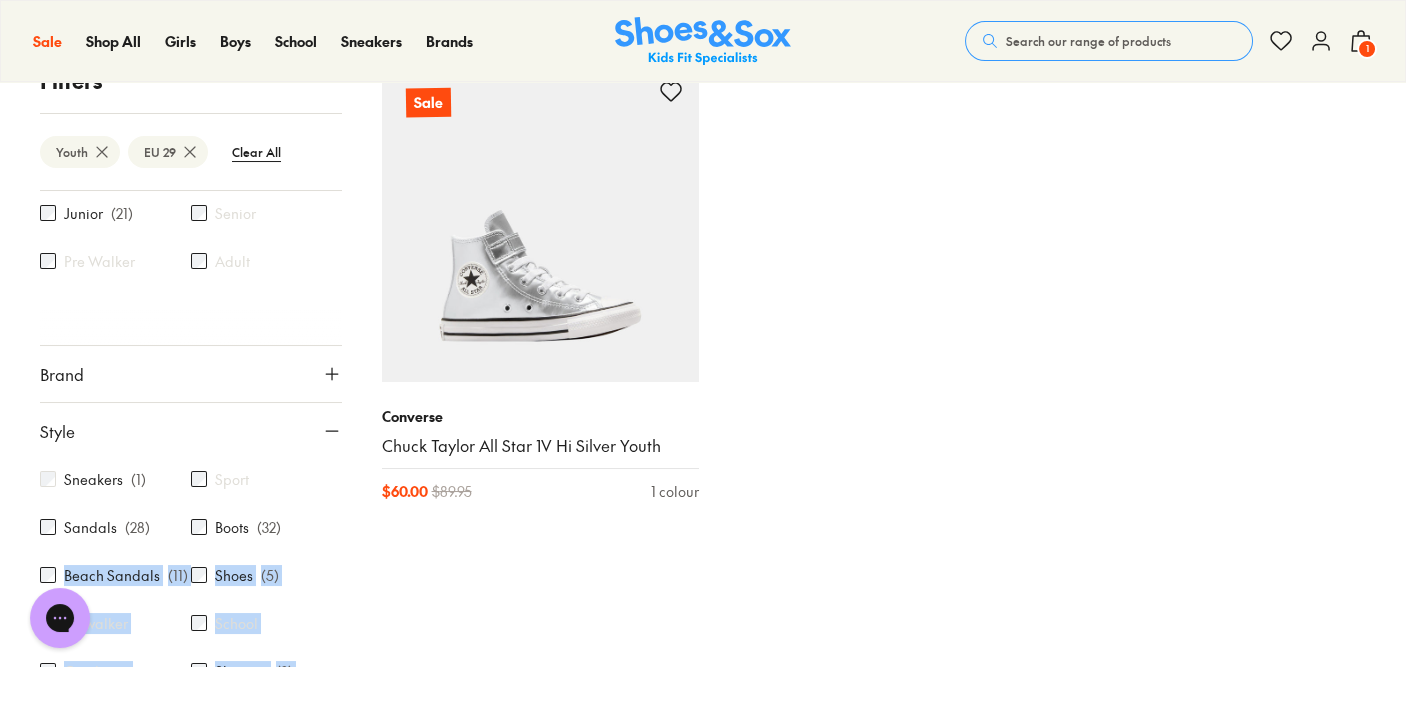 scroll, scrollTop: 0, scrollLeft: 0, axis: both 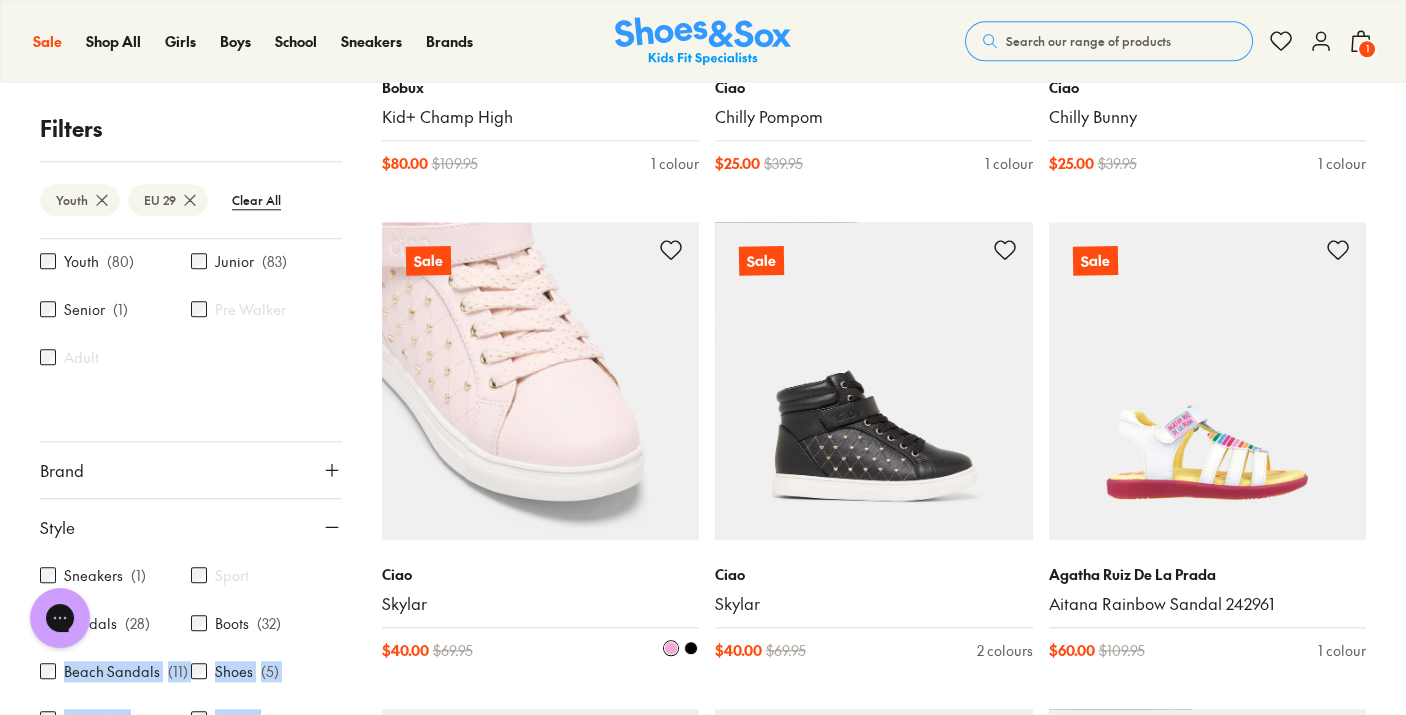 click at bounding box center [541, 381] 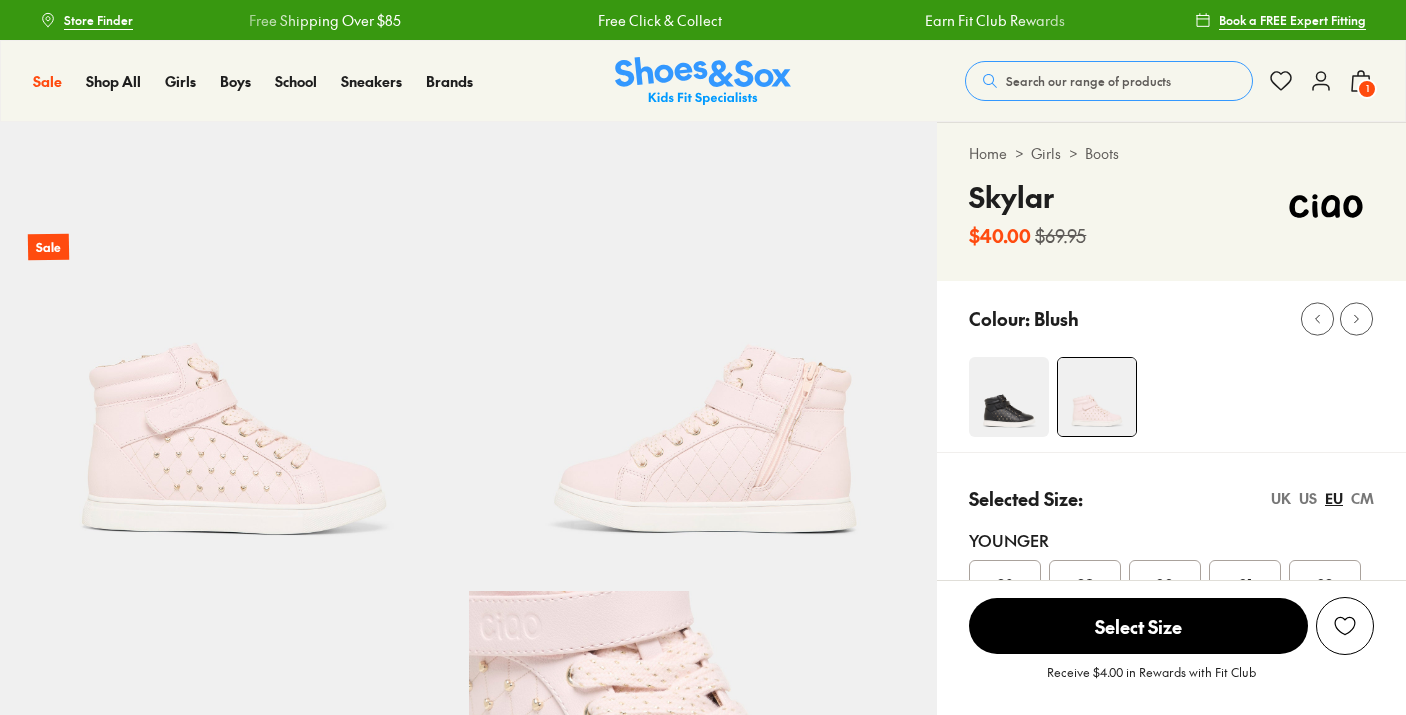 scroll, scrollTop: 0, scrollLeft: 0, axis: both 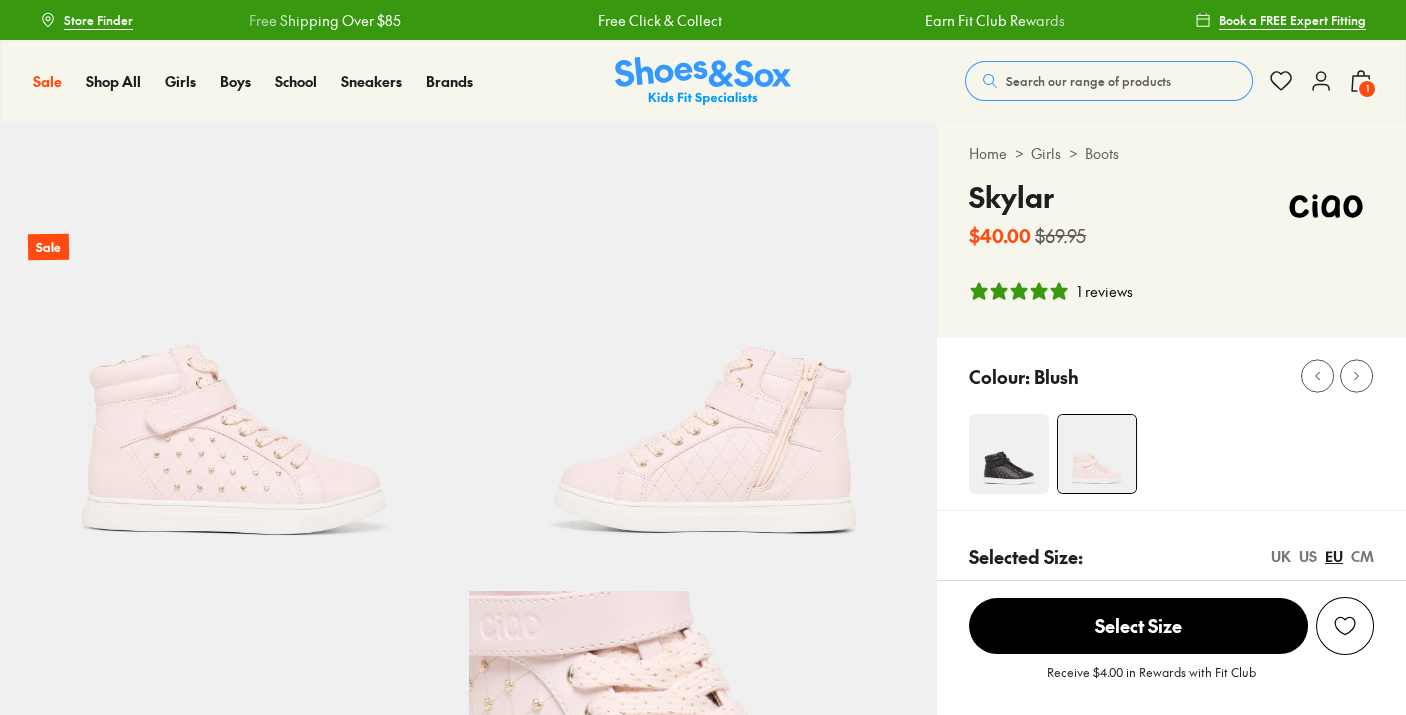 select on "*" 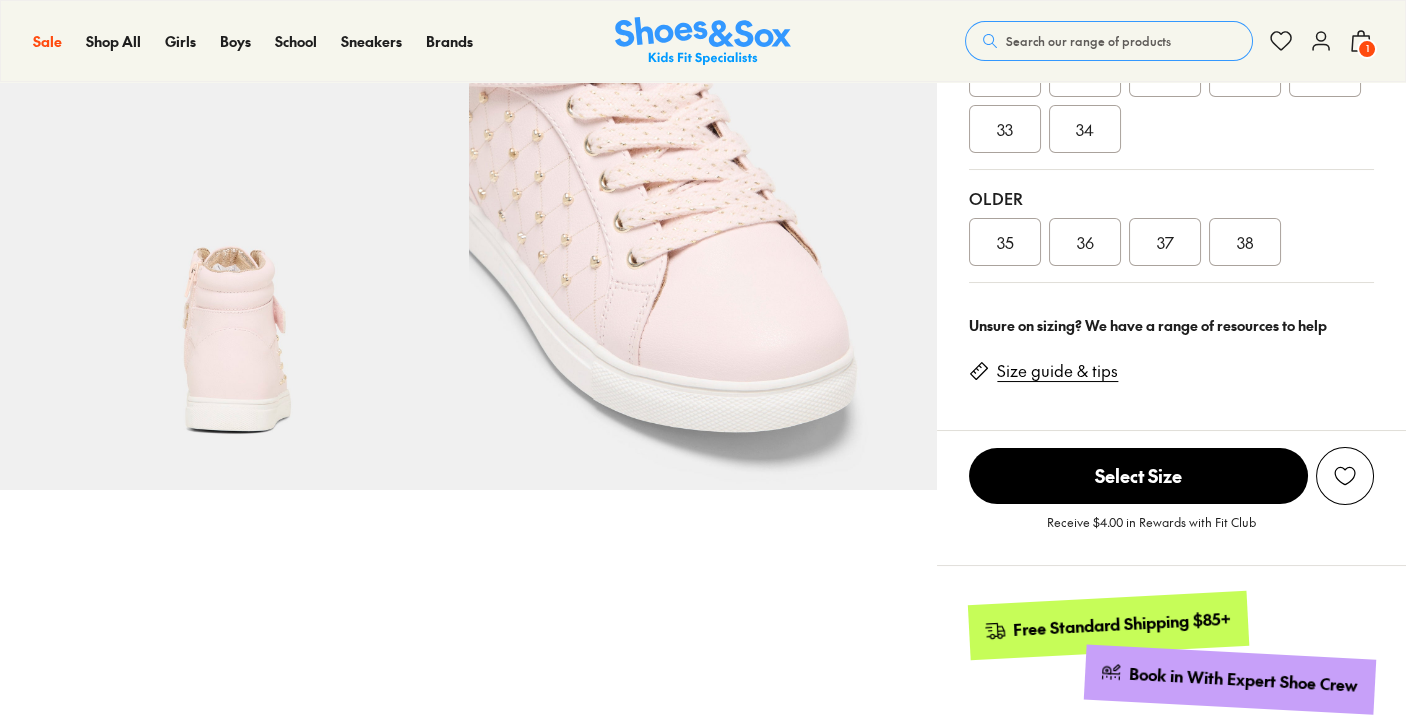 scroll, scrollTop: 570, scrollLeft: 0, axis: vertical 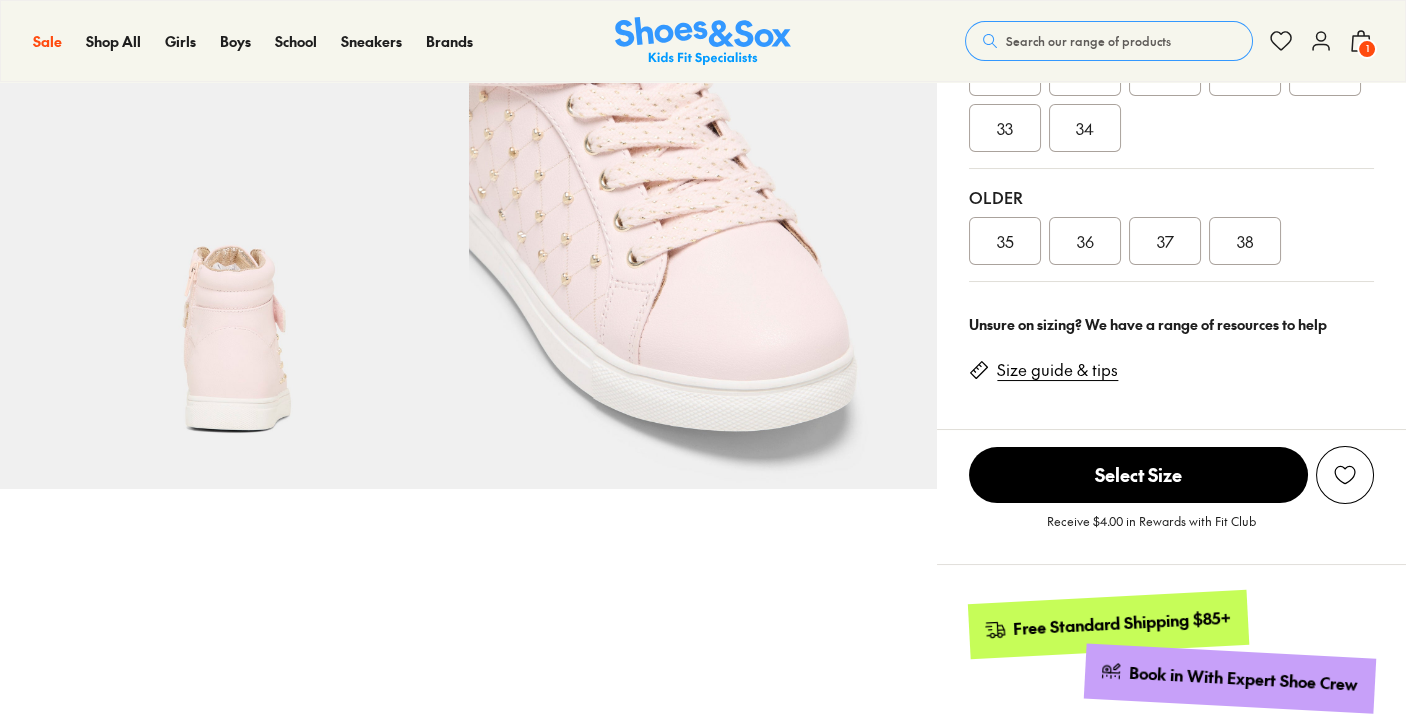 click 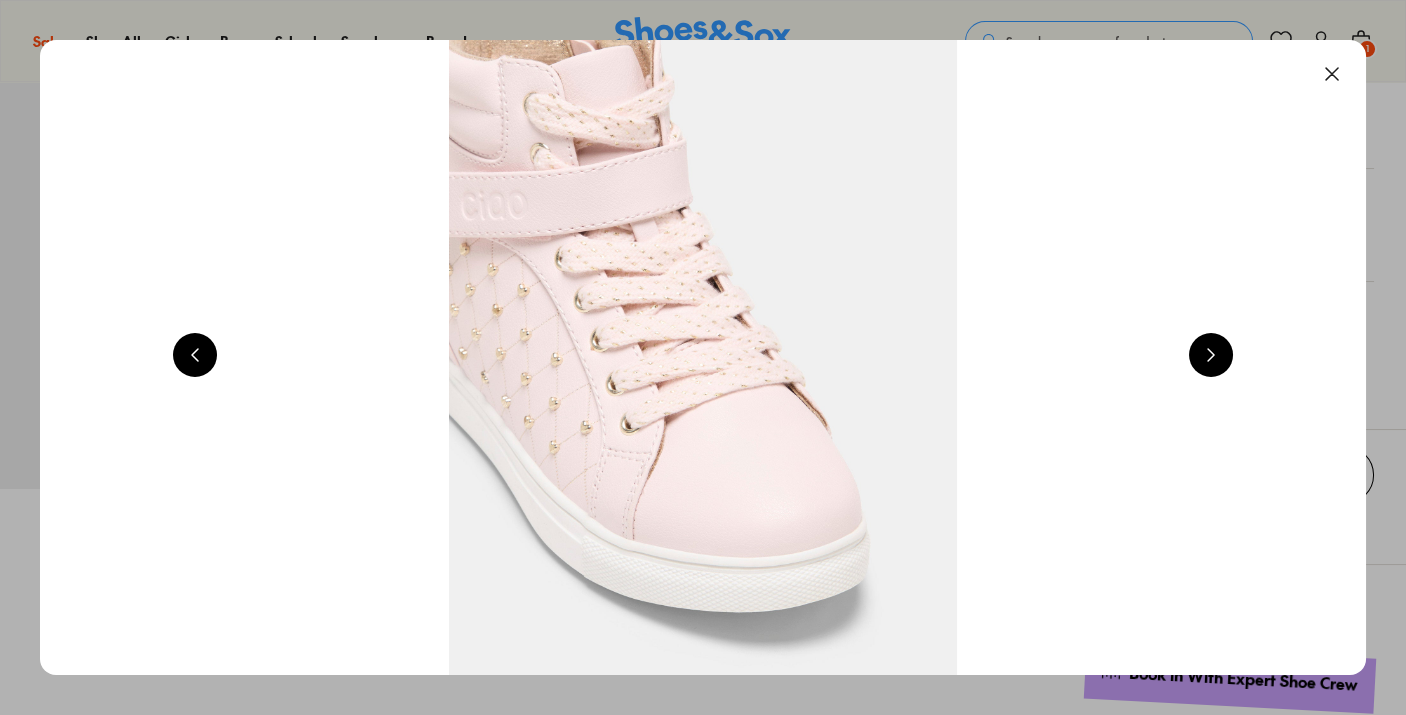 scroll, scrollTop: 0, scrollLeft: 4000, axis: horizontal 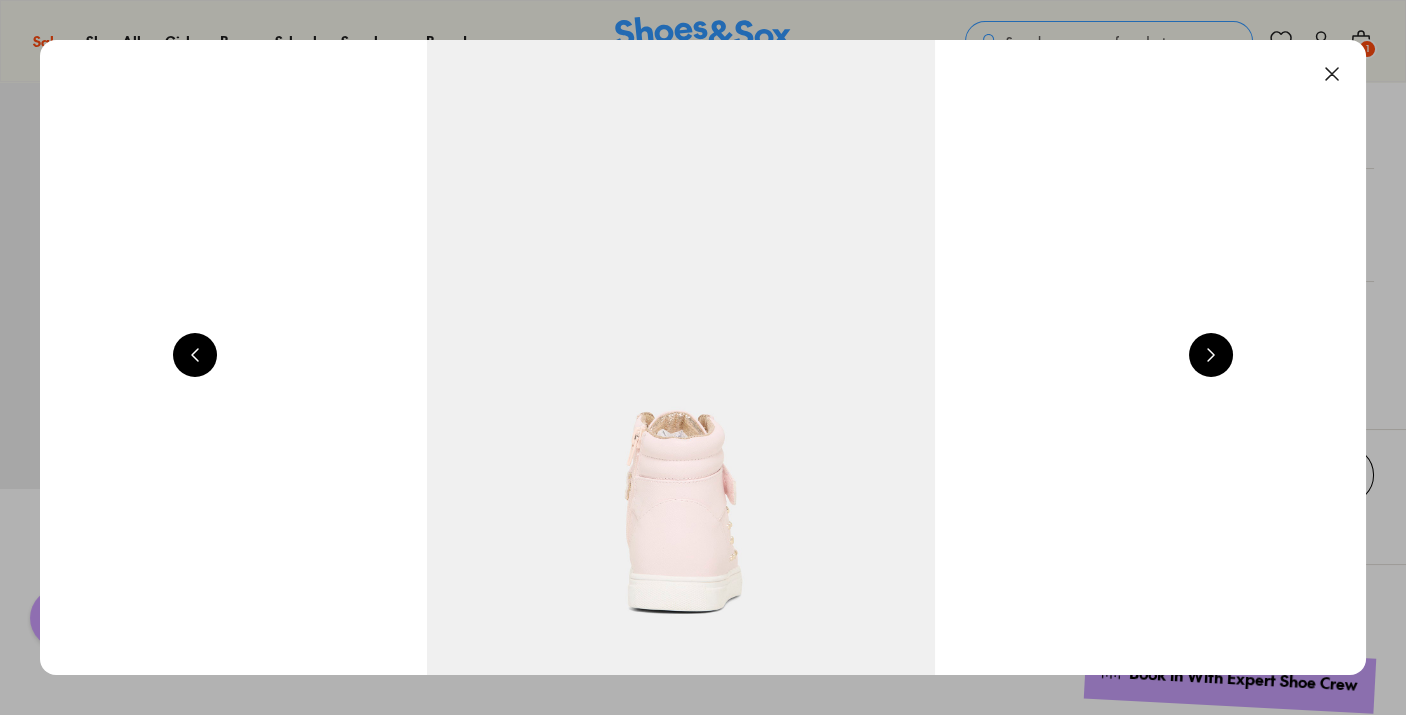 click at bounding box center [1211, 355] 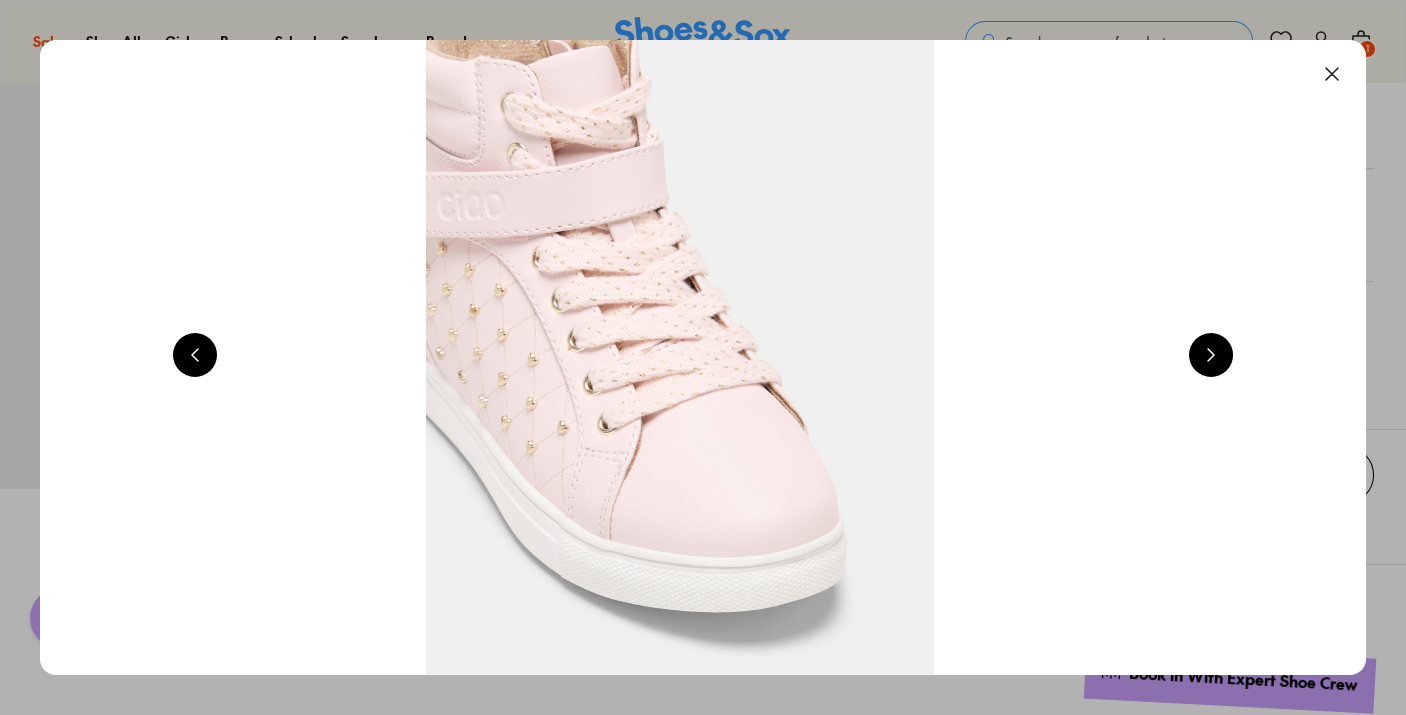 scroll, scrollTop: 0, scrollLeft: 5333, axis: horizontal 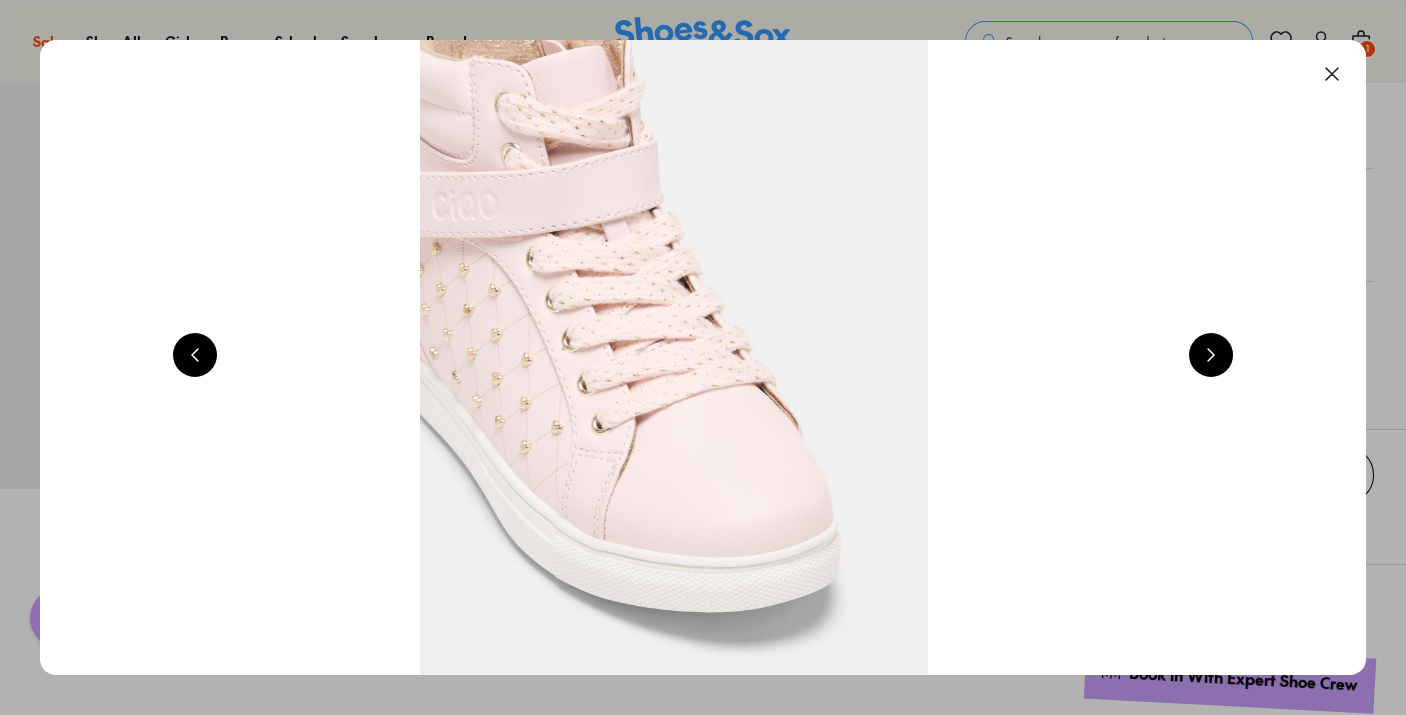 click at bounding box center (1211, 355) 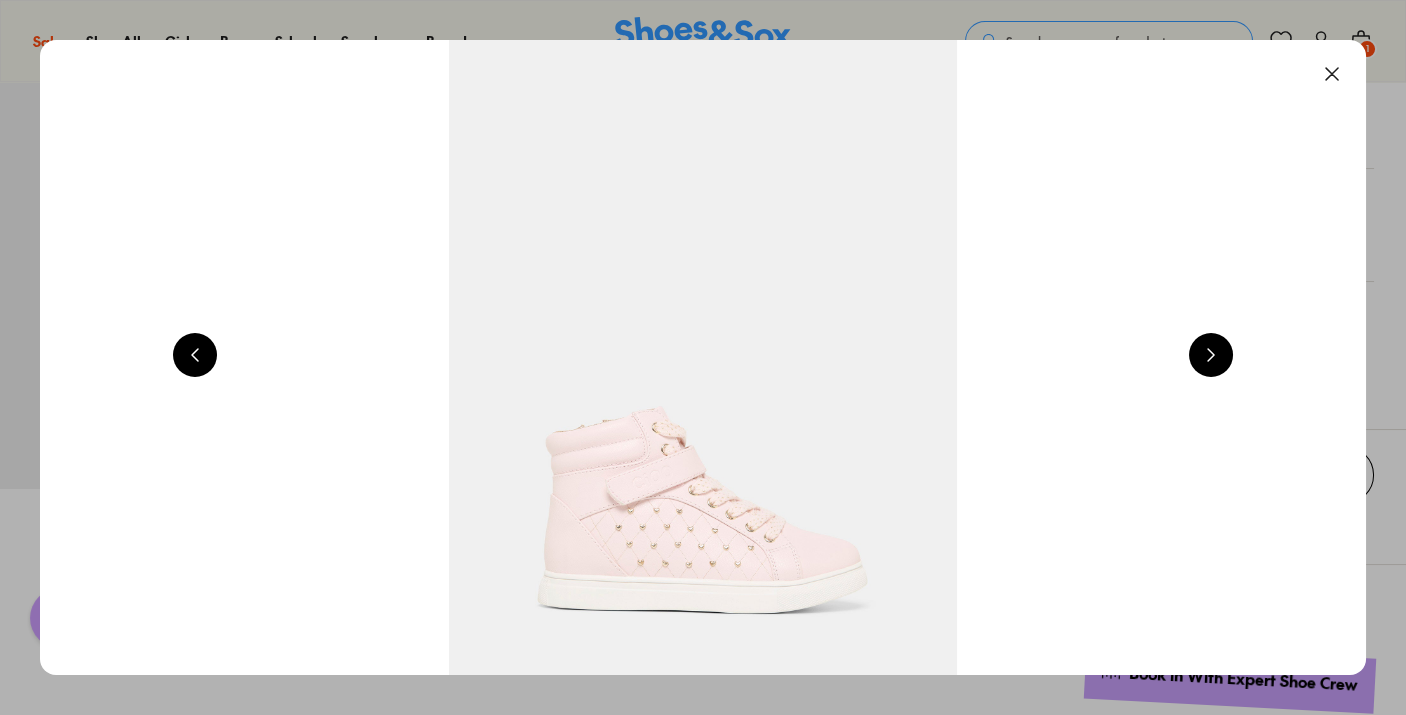 scroll, scrollTop: 0, scrollLeft: 1333, axis: horizontal 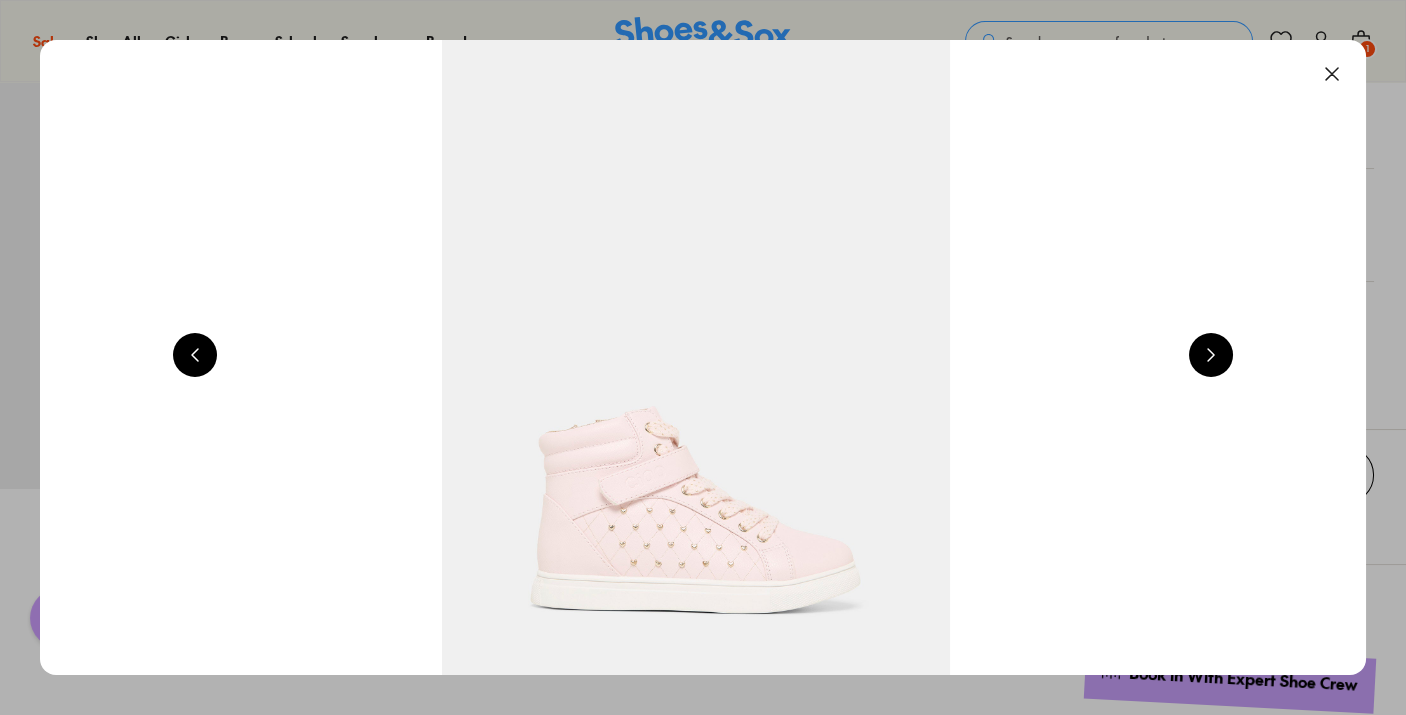 click at bounding box center [1211, 355] 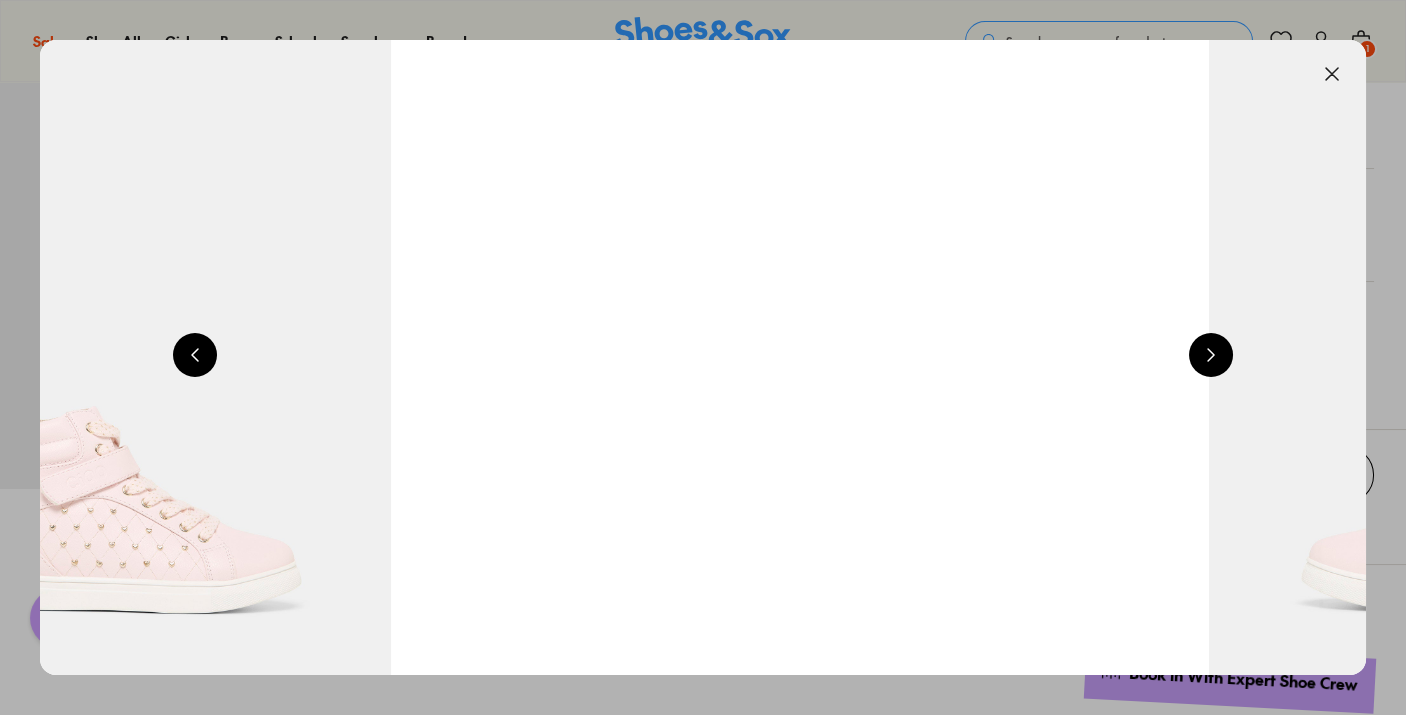 click at bounding box center [1211, 355] 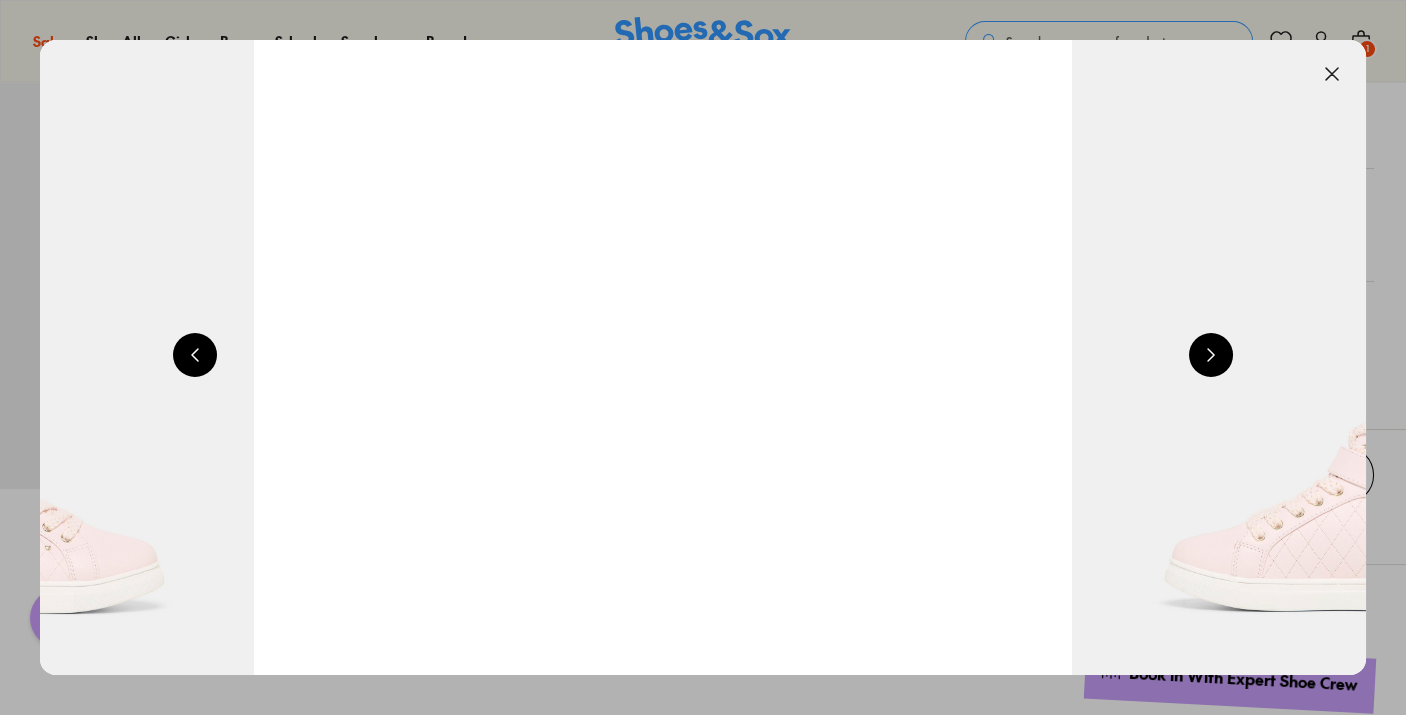 click at bounding box center [1211, 355] 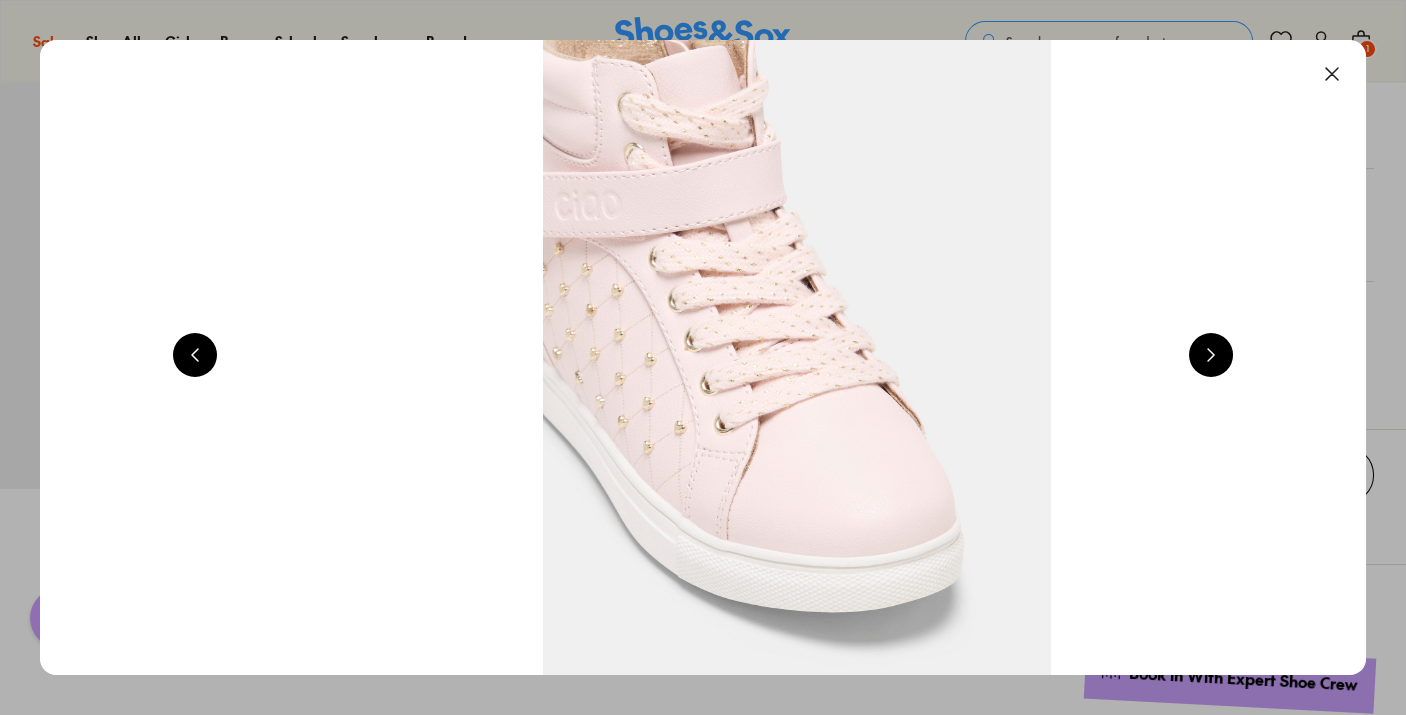 scroll, scrollTop: 0, scrollLeft: 5333, axis: horizontal 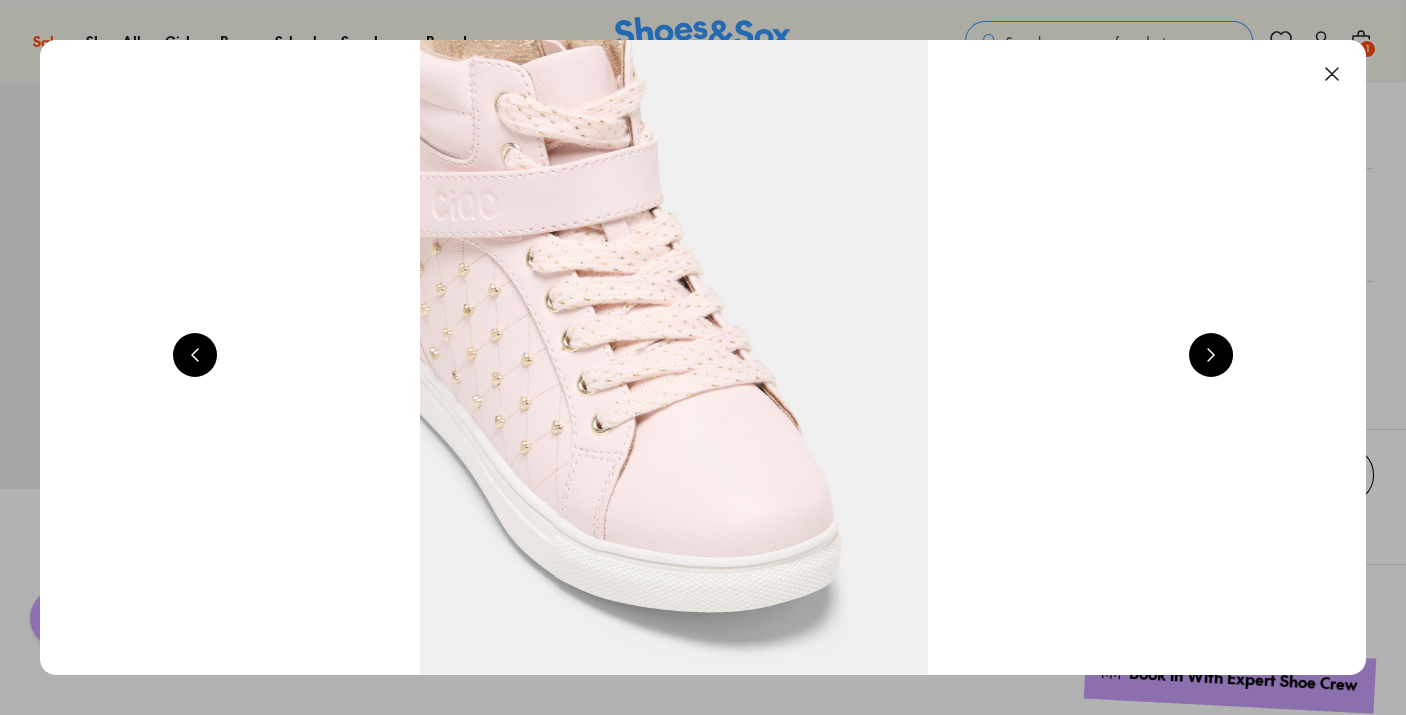 click at bounding box center (1332, 74) 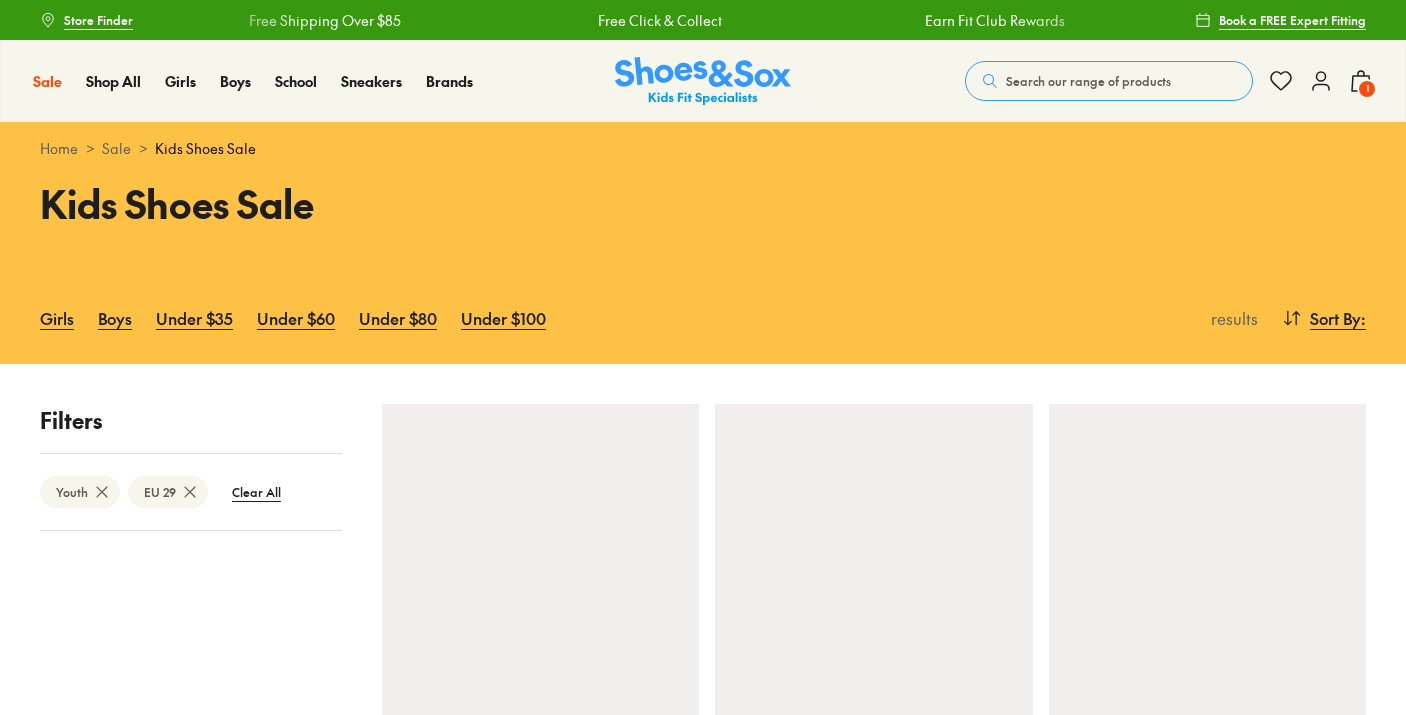 scroll, scrollTop: 0, scrollLeft: 0, axis: both 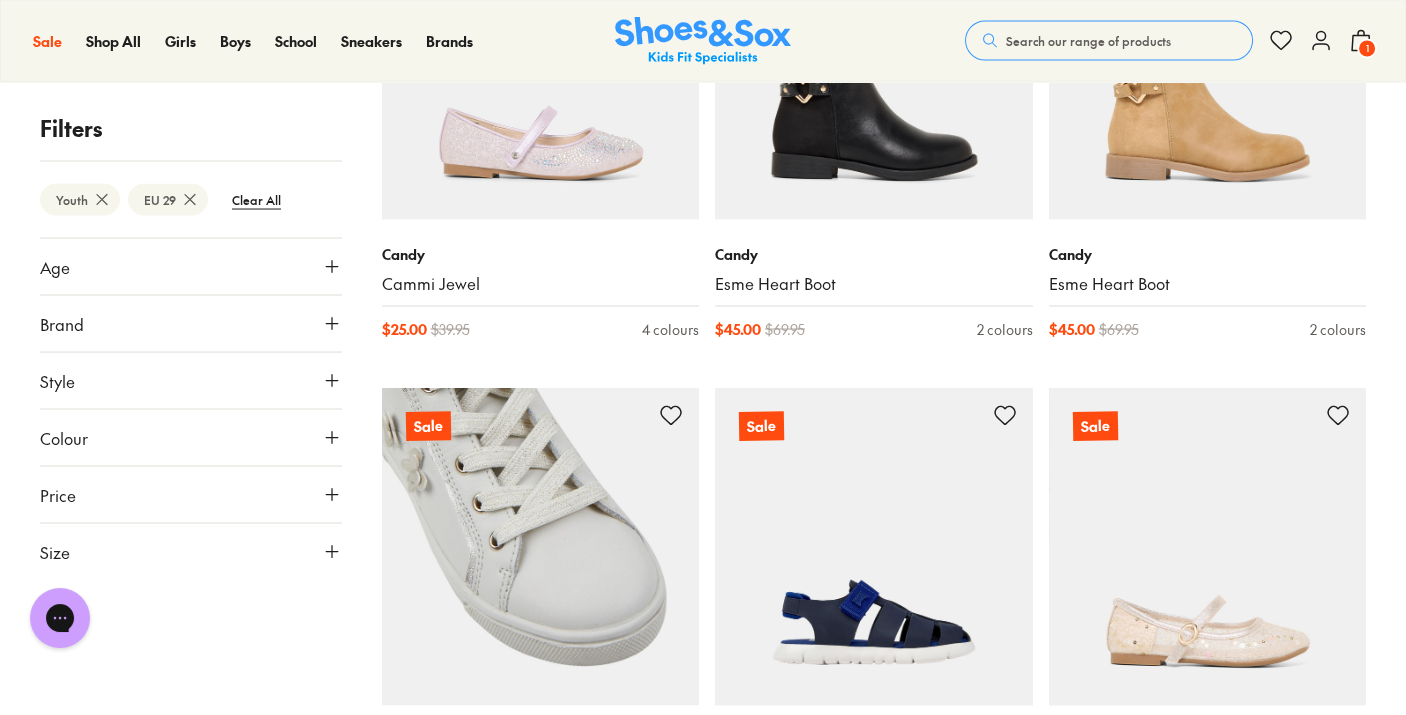click at bounding box center (541, 547) 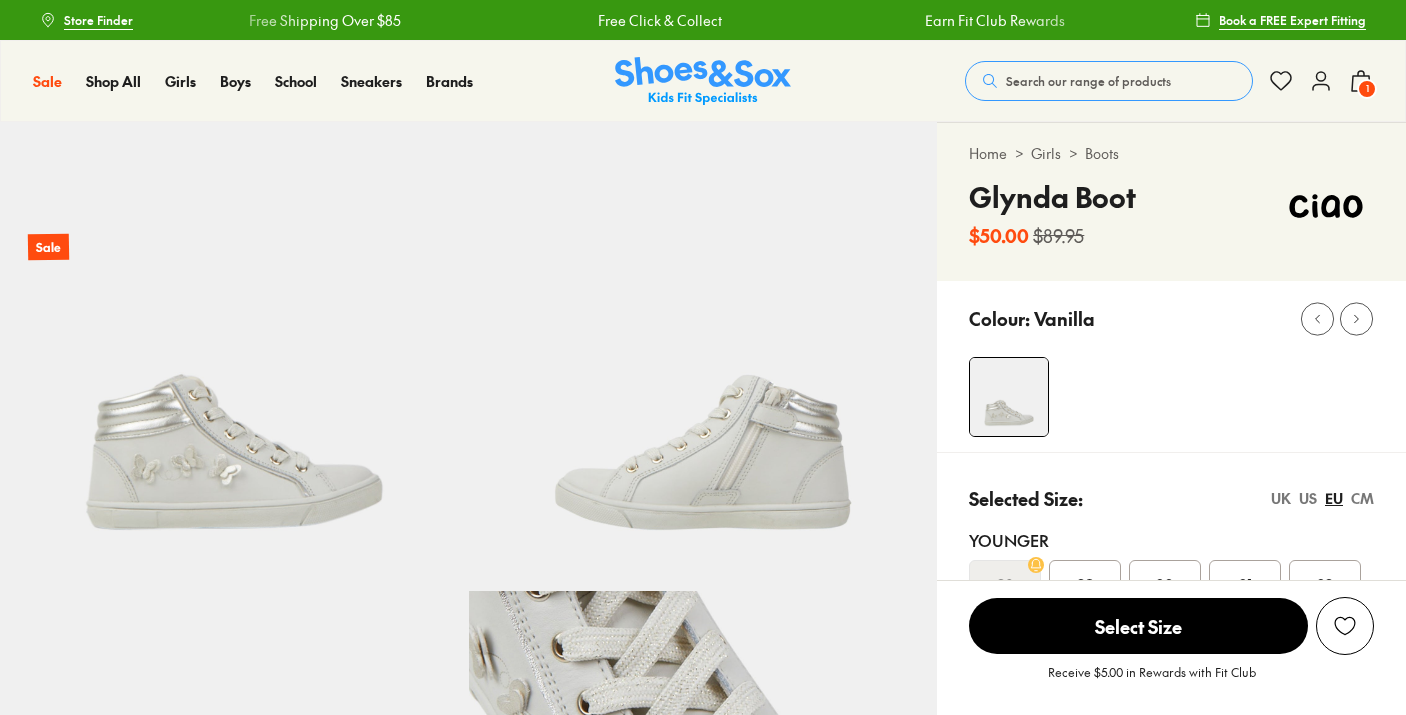 scroll, scrollTop: 0, scrollLeft: 0, axis: both 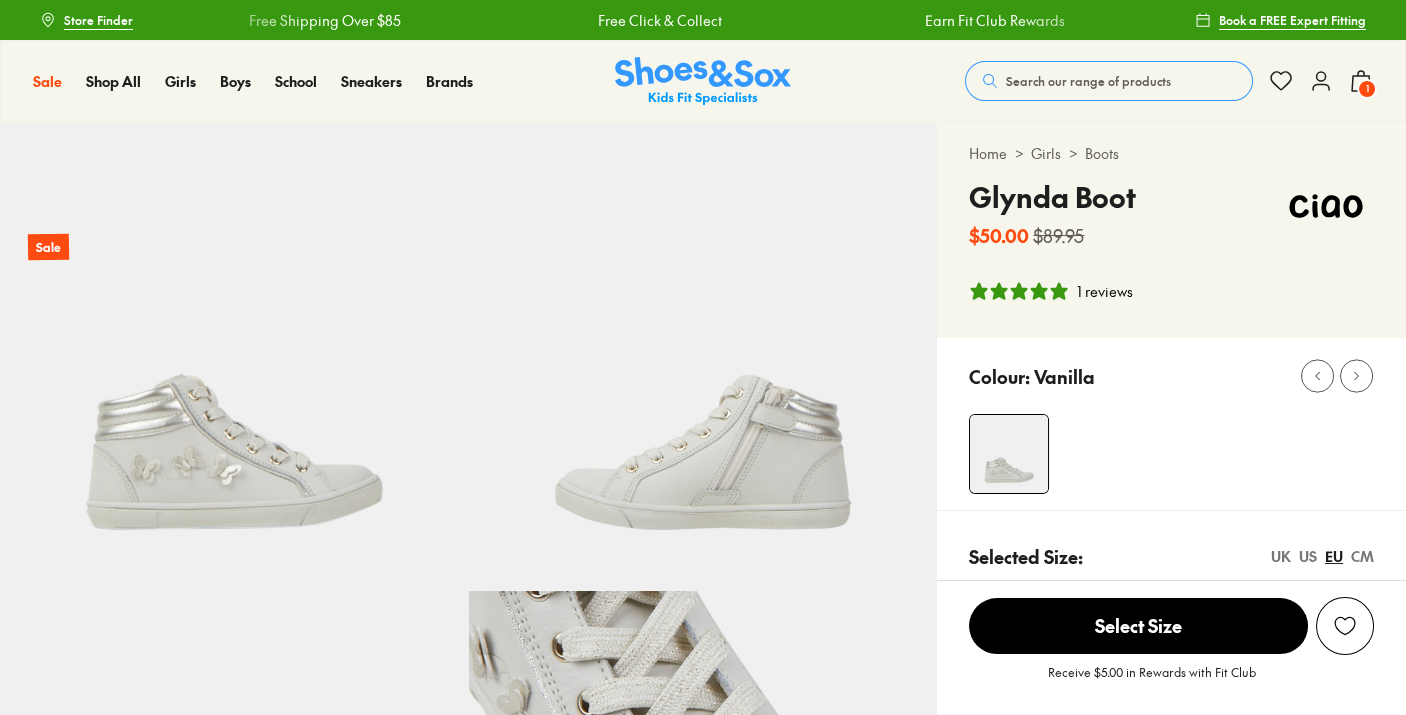 select on "*" 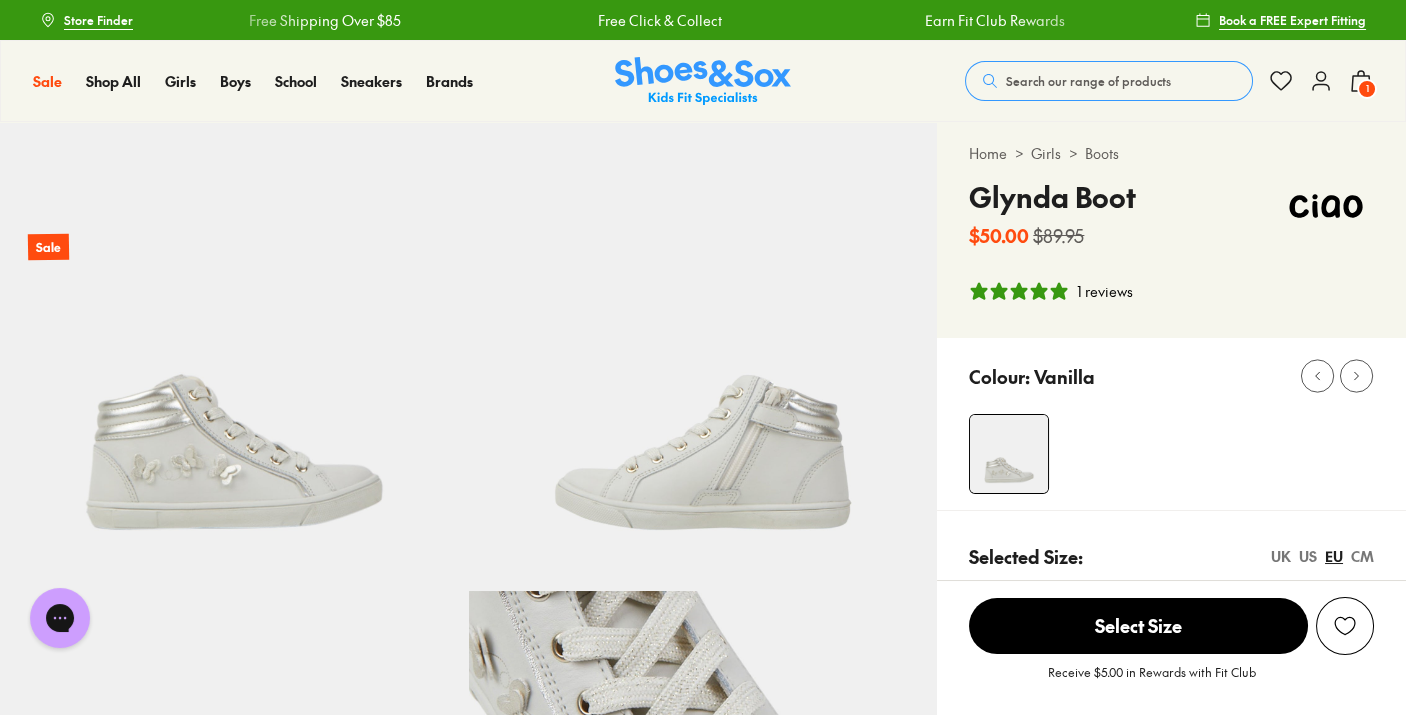 scroll, scrollTop: 0, scrollLeft: 0, axis: both 